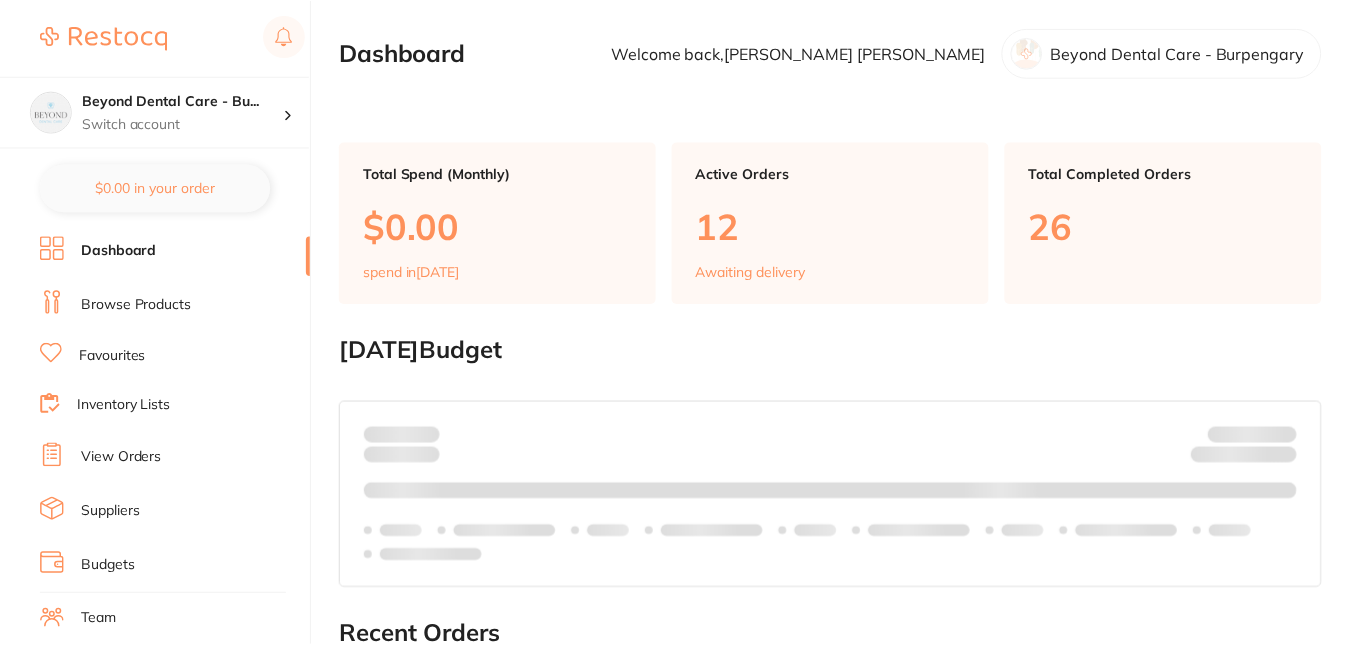 scroll, scrollTop: 0, scrollLeft: 0, axis: both 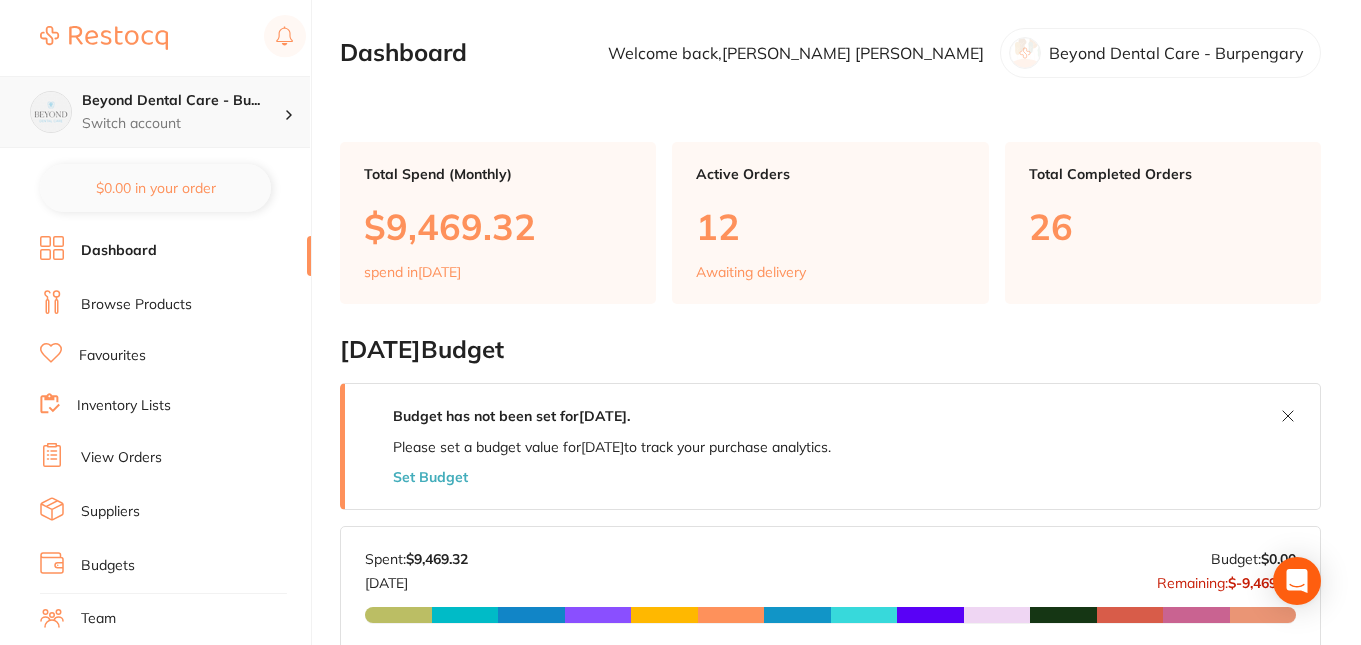 click on "Beyond Dental Care - Bu..." at bounding box center (183, 101) 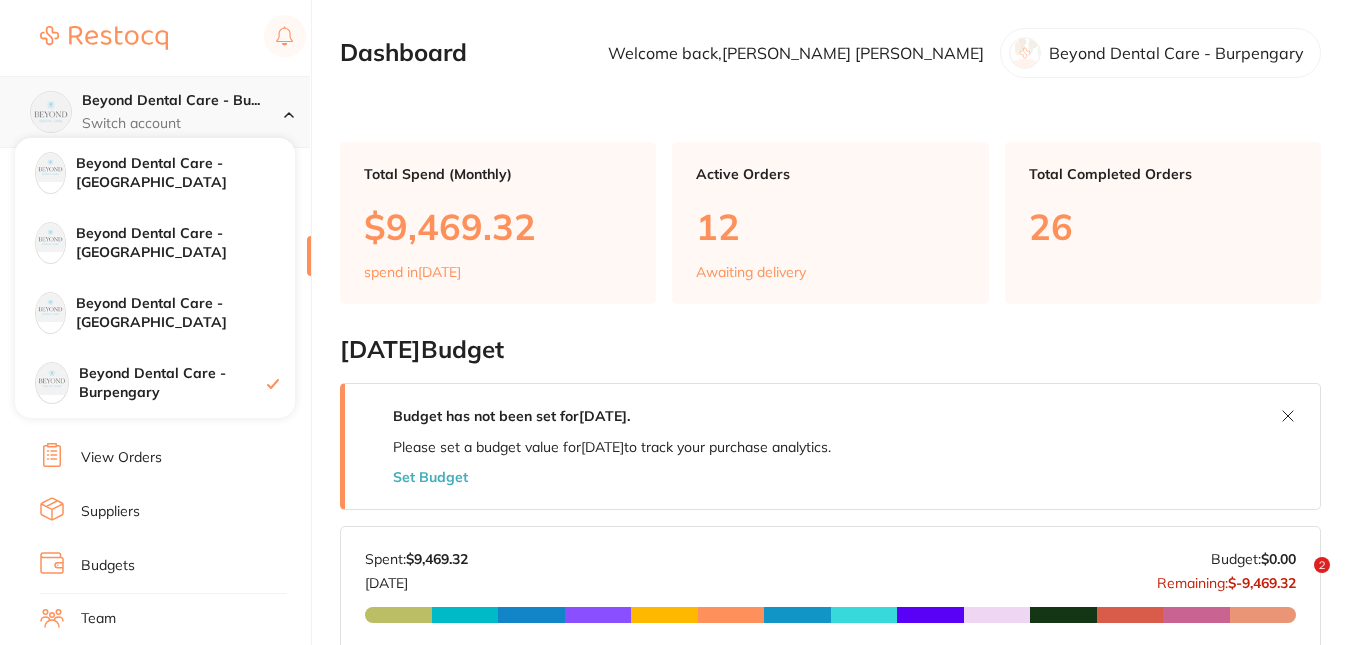 scroll, scrollTop: 0, scrollLeft: 0, axis: both 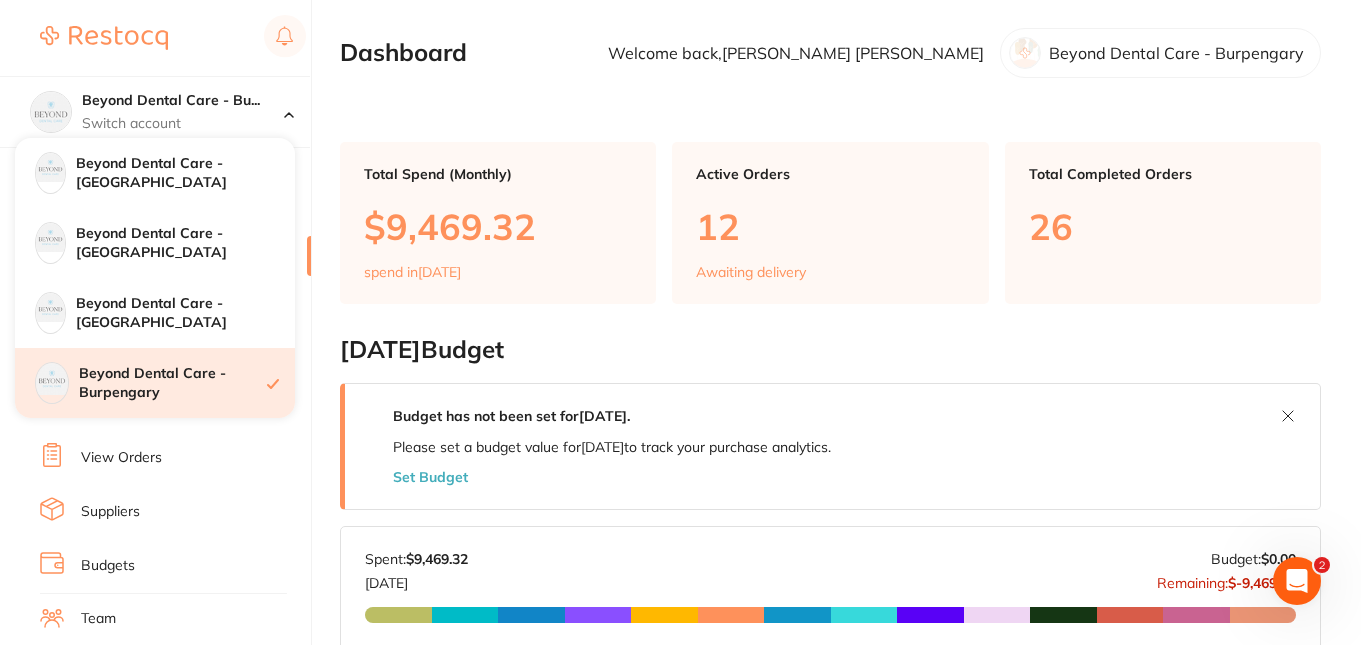 click on "Beyond Dental Care - Burpengary" at bounding box center (173, 383) 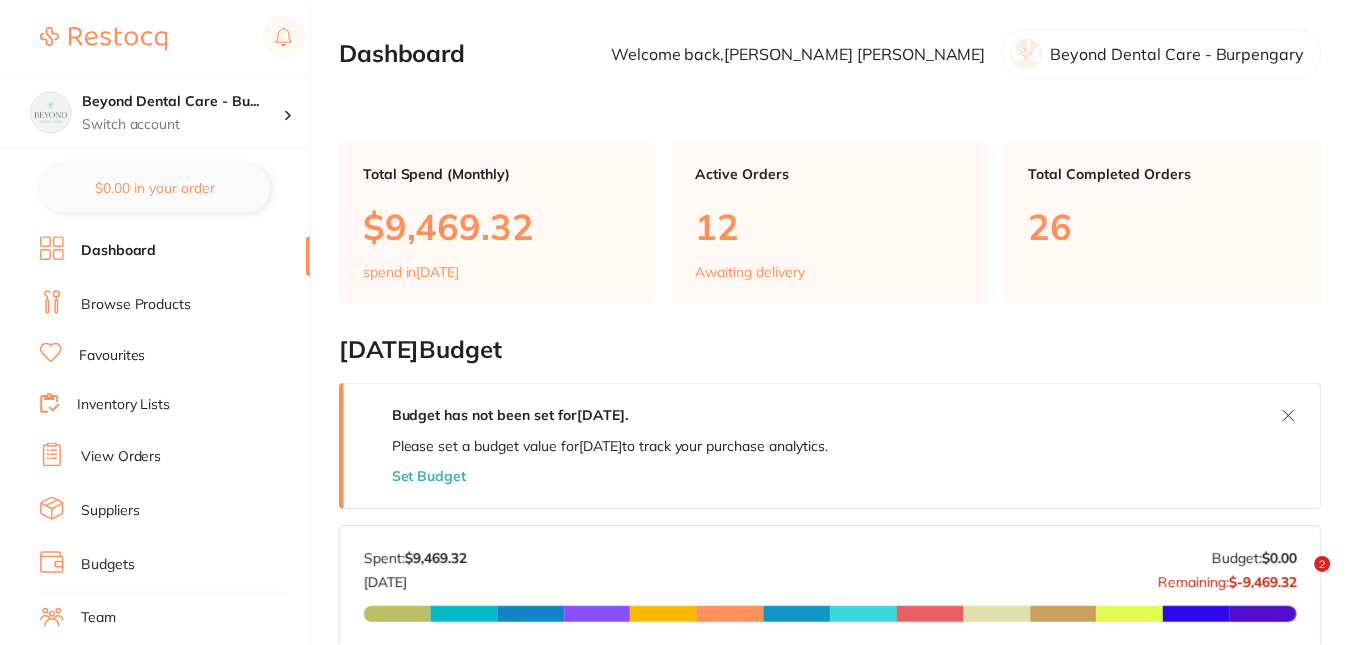 scroll, scrollTop: 0, scrollLeft: 0, axis: both 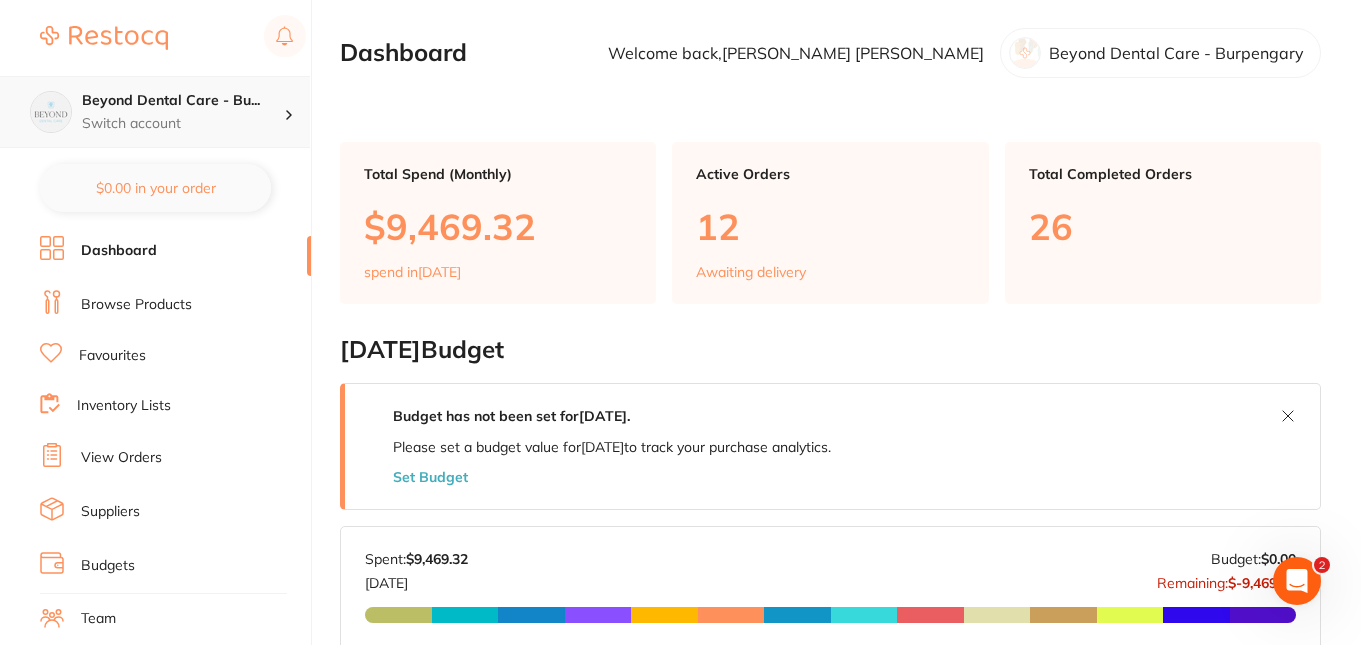 click on "Beyond Dental Care - Bu..." at bounding box center [183, 101] 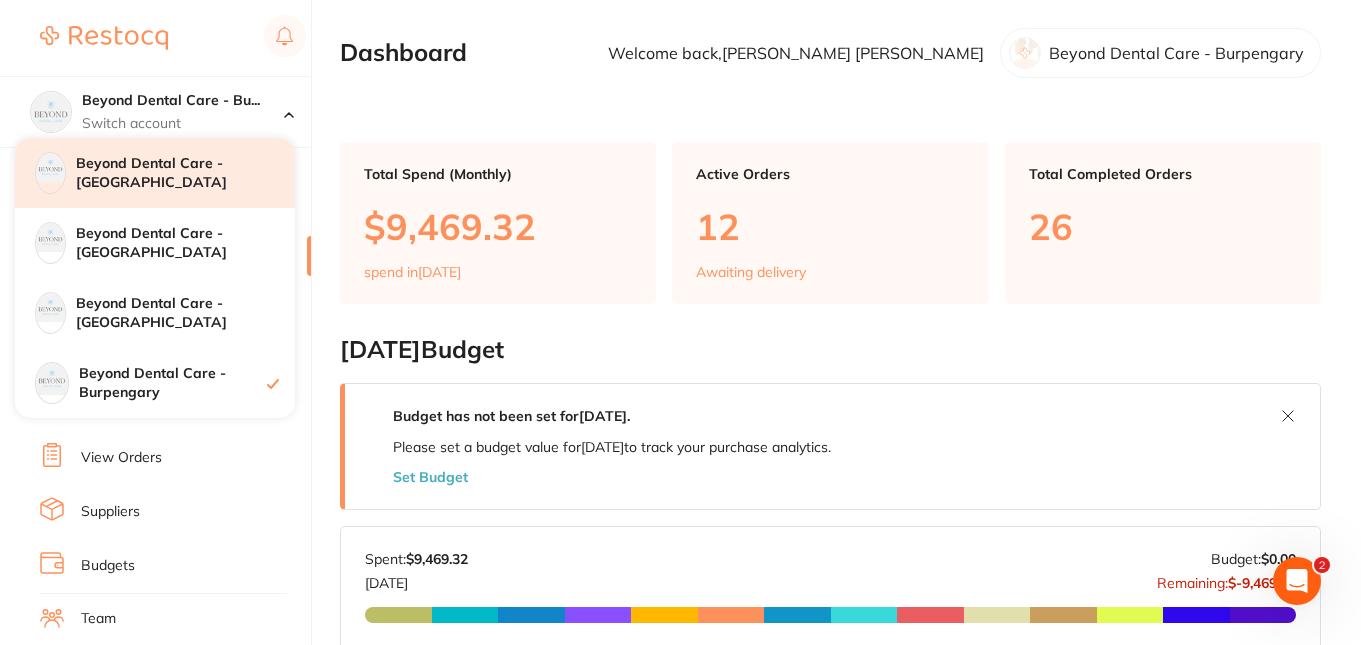 click on "Beyond Dental Care - [GEOGRAPHIC_DATA]" at bounding box center (185, 173) 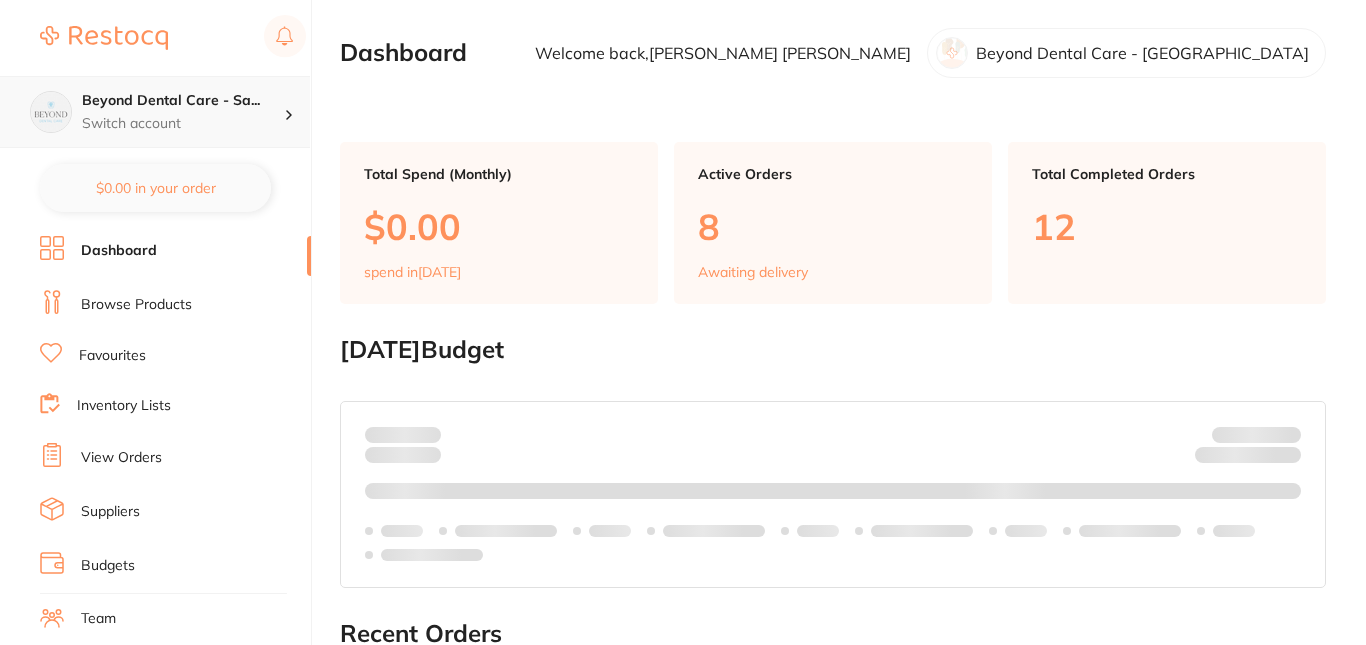 click on "Beyond Dental Care - Sa..." at bounding box center [183, 101] 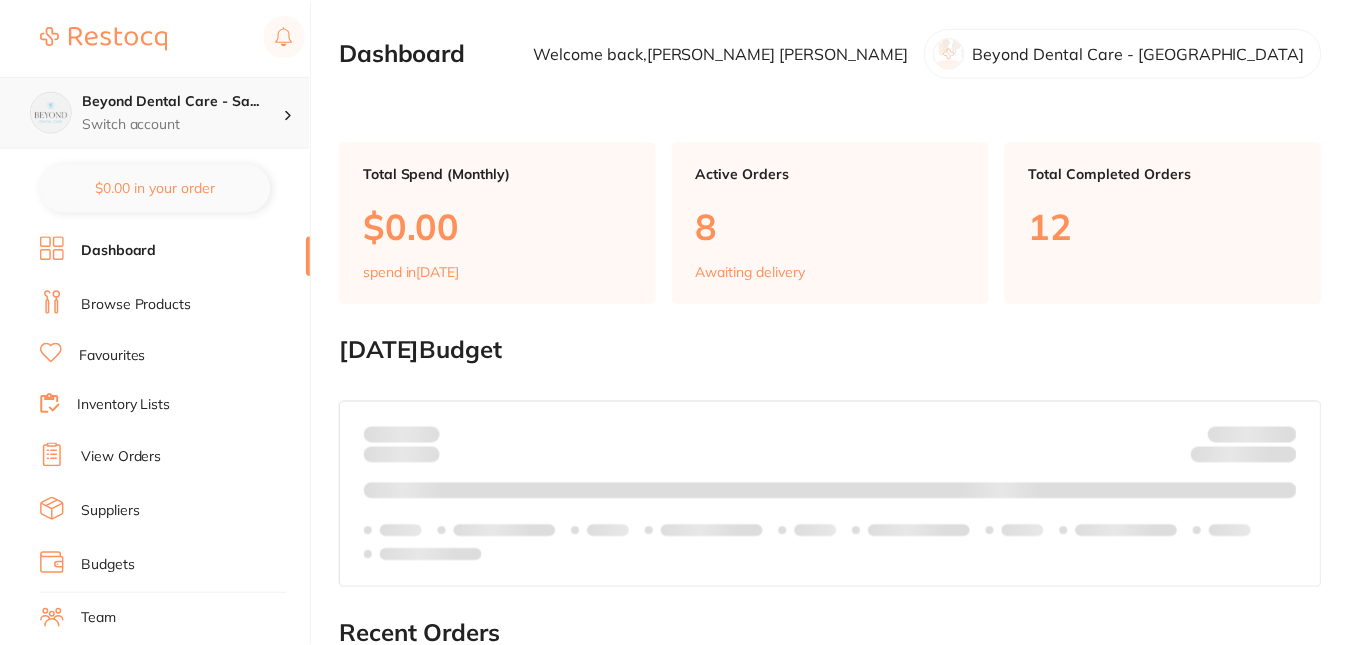 scroll, scrollTop: 0, scrollLeft: 0, axis: both 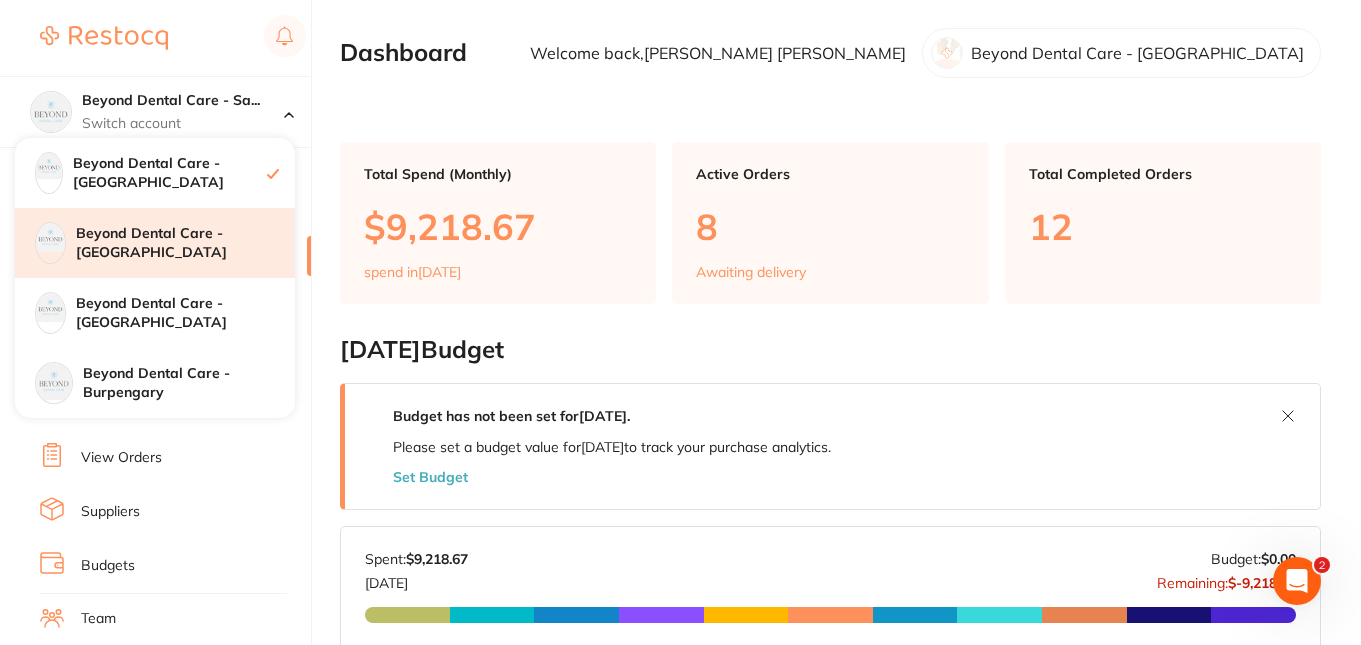 click on "Beyond Dental Care - [GEOGRAPHIC_DATA]" at bounding box center [155, 243] 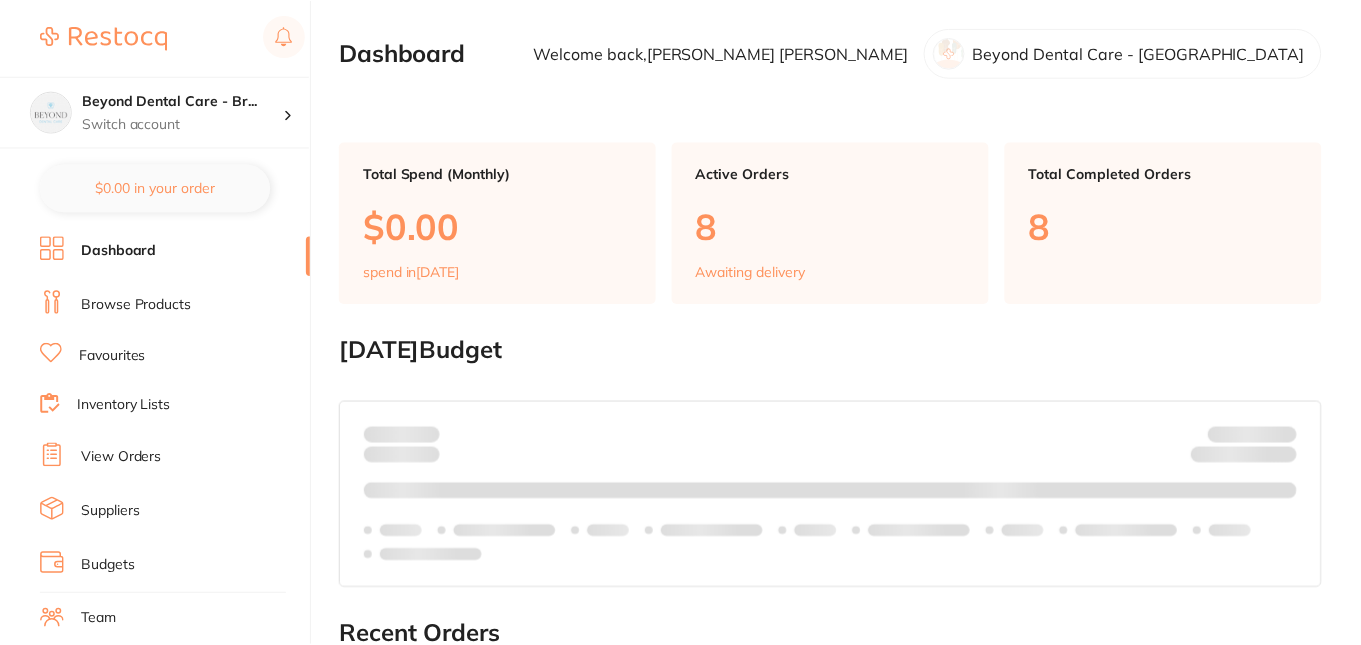 scroll, scrollTop: 0, scrollLeft: 0, axis: both 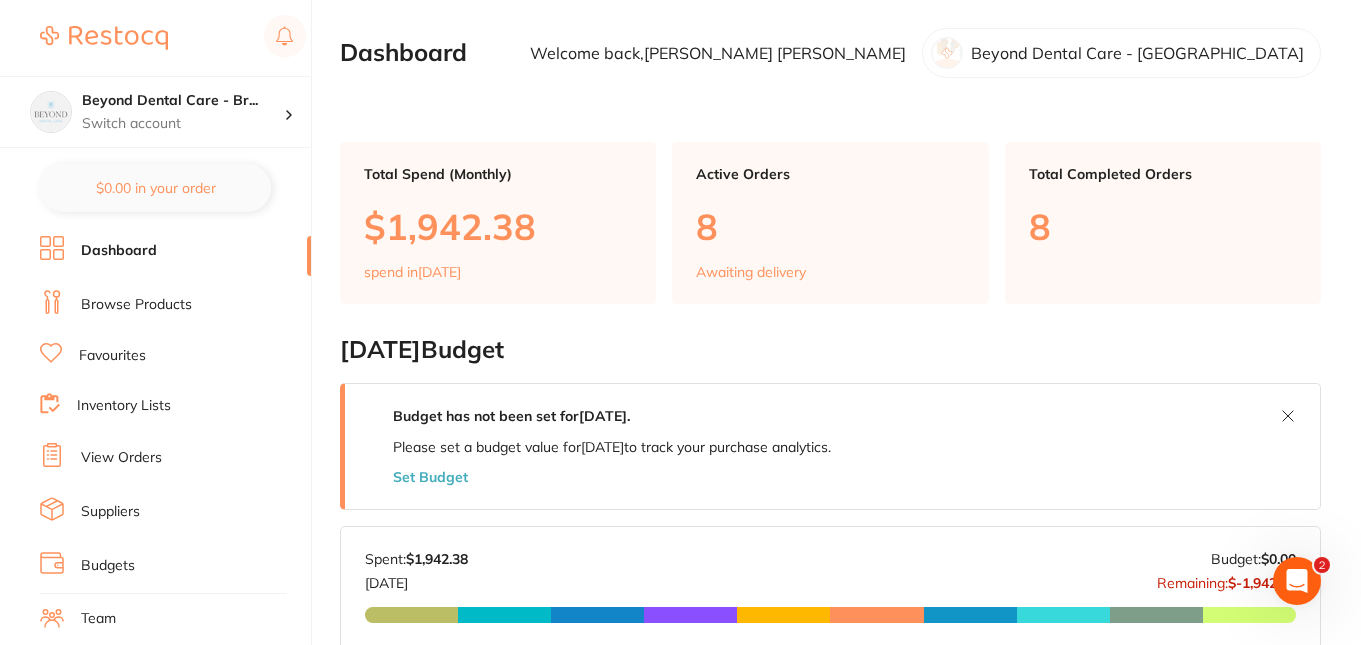 click on "View Orders" at bounding box center (121, 458) 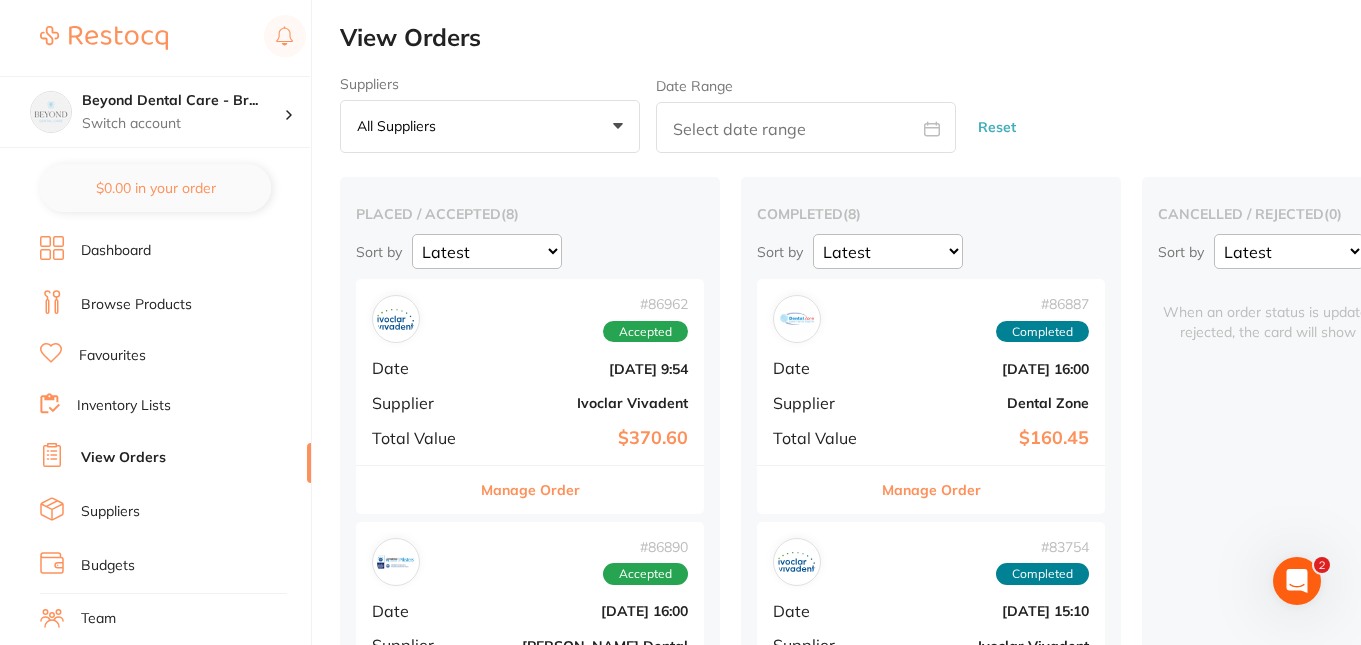 scroll, scrollTop: 0, scrollLeft: 0, axis: both 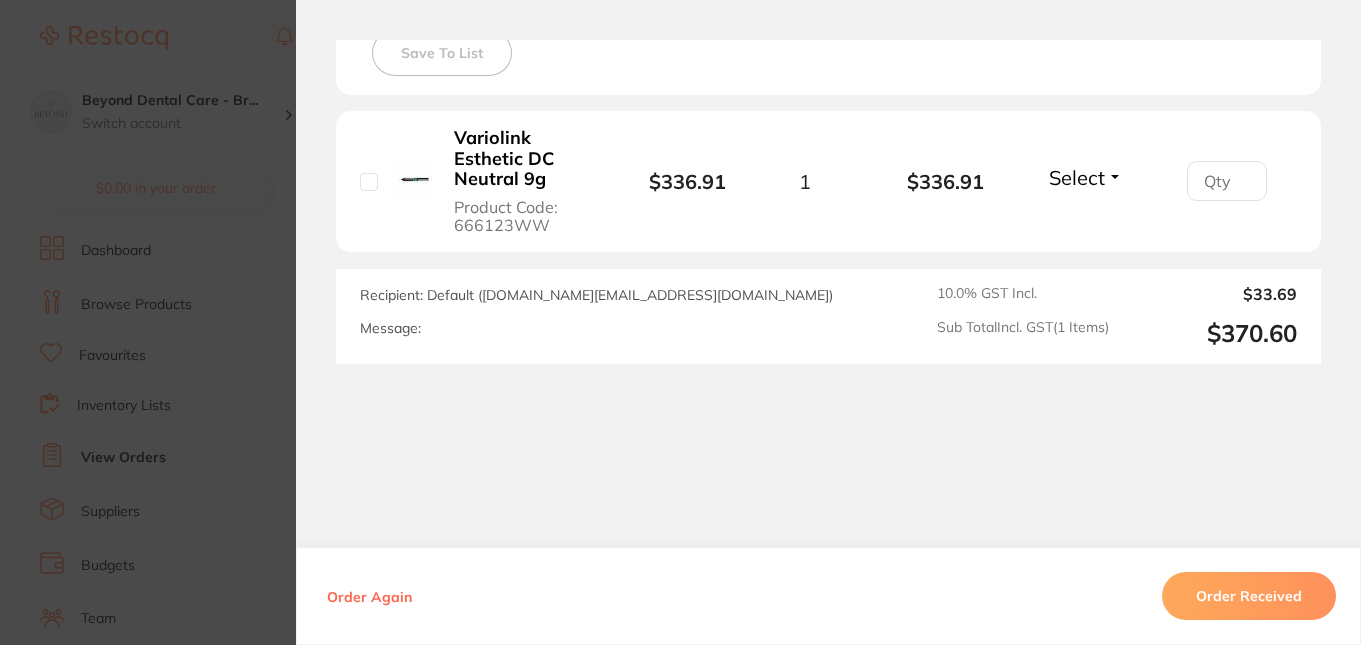 click on "Order ID: Restocq- 86962   Order Information Accepted  Order Order Date Jul 18 2025, 9:54 Supplier Ivoclar Vivadent   Customer Account Number 7283490 Delivery Address  54 North Rd, , Brighton QLD 4017 Total Value $370.60 Order Notes Upload attachments There are currently no notes to display. Supplier’s Message Ivoclar Vivadent  ( orders.au@ivoclarvivadent.com ) 18-6-2025 3011280891 Your Orders   Select all ( 0 ) Price Quantity Total Item Status   You can use this feature to track items that you have received and those that are on backorder Qty Received Save To List Variolink Esthetic DC Neutral 9g   Product    Code:  666123WW     $336.91 1 $336.91 Select Received Back Order Variolink Esthetic DC Neutral 9g Product    Code:  666123WW $336.91 Quantity:  1 Status:   Select Received Back Order Quantity Received: Recipient: Default ( orders.au@ivoclarvivadent.com ) Message:   10.0 % GST Incl. $33.69 Sub Total  Incl. GST  ( 1   Items) $370.60 Order Again Order Received ✕ ✕" at bounding box center (680, 322) 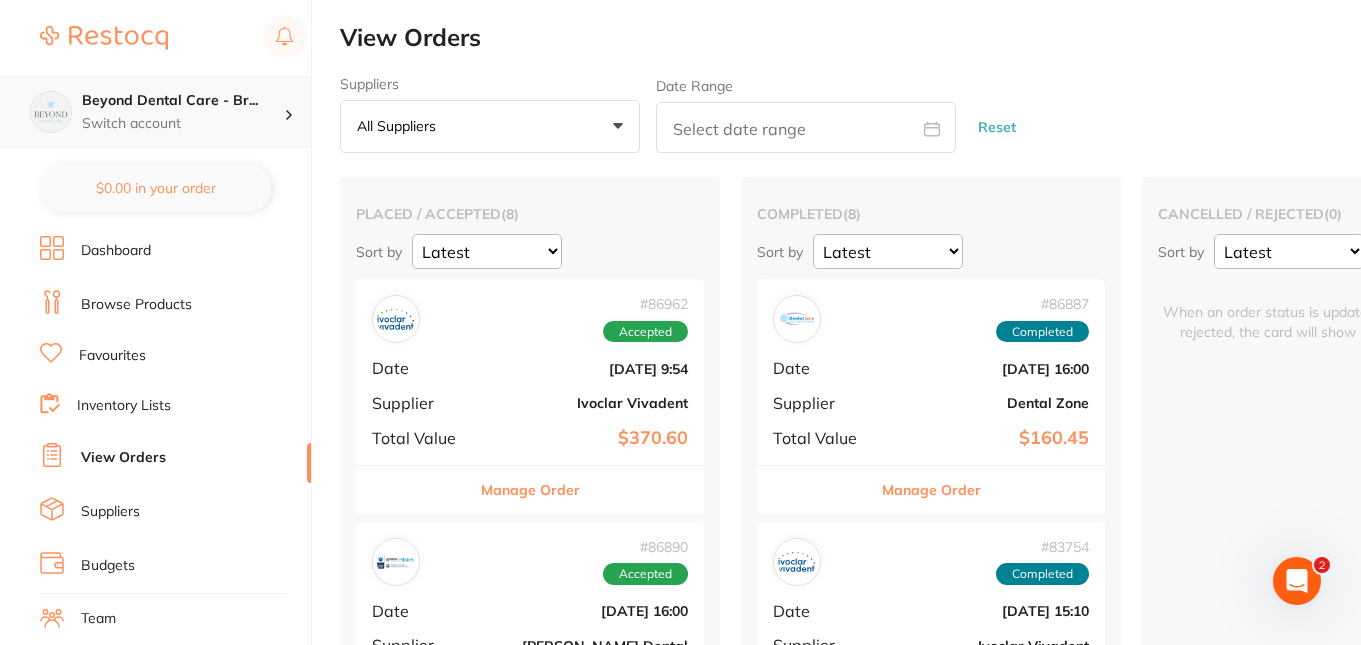click on "Switch account" at bounding box center (183, 124) 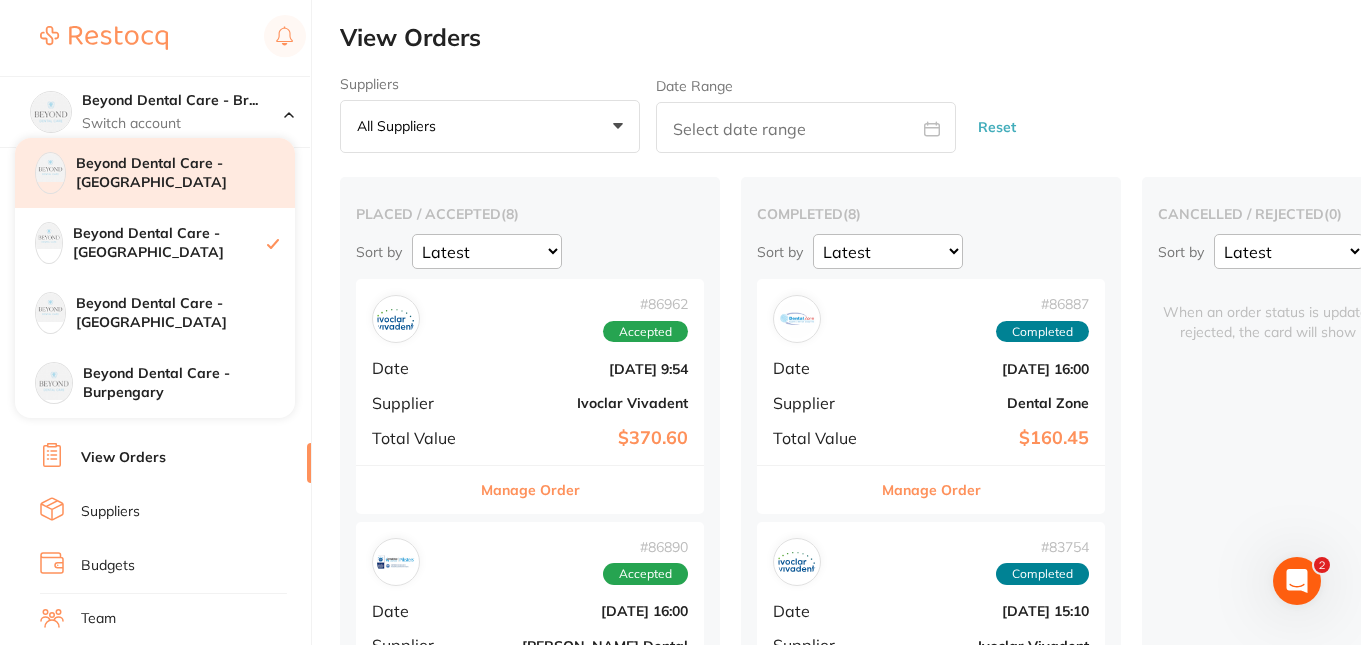 click on "Beyond Dental Care - [GEOGRAPHIC_DATA]" at bounding box center [185, 173] 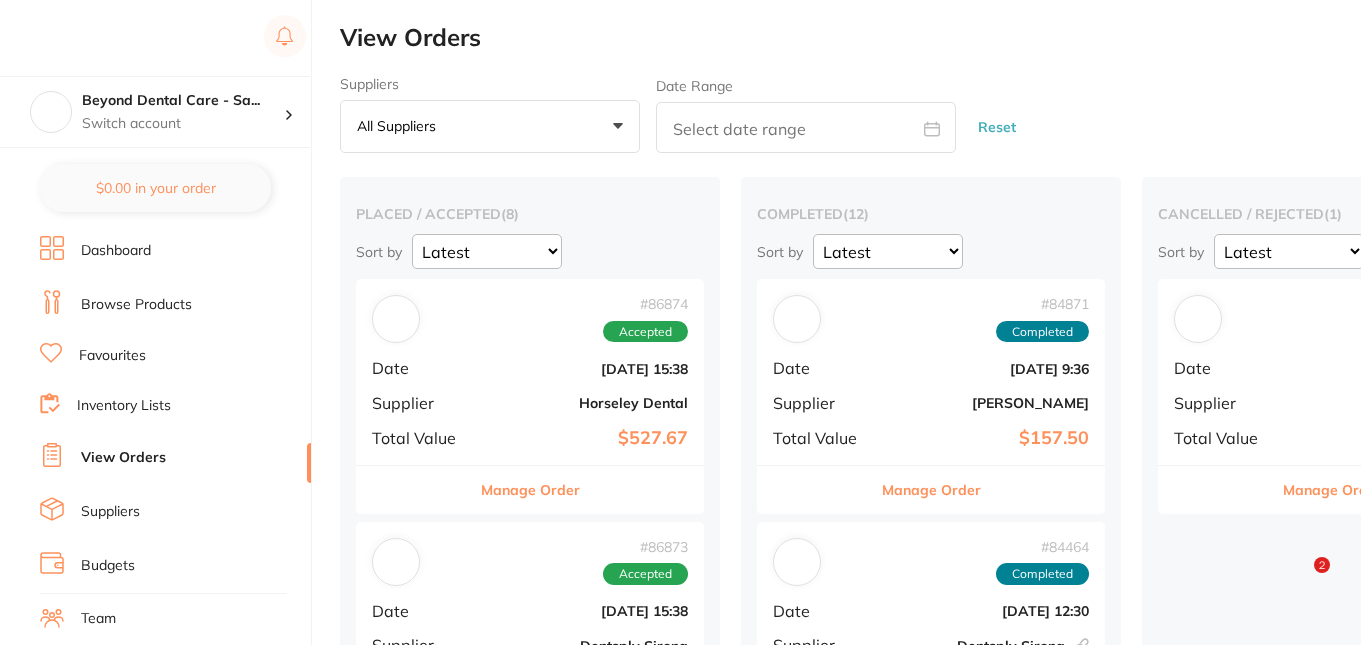 scroll, scrollTop: 0, scrollLeft: 0, axis: both 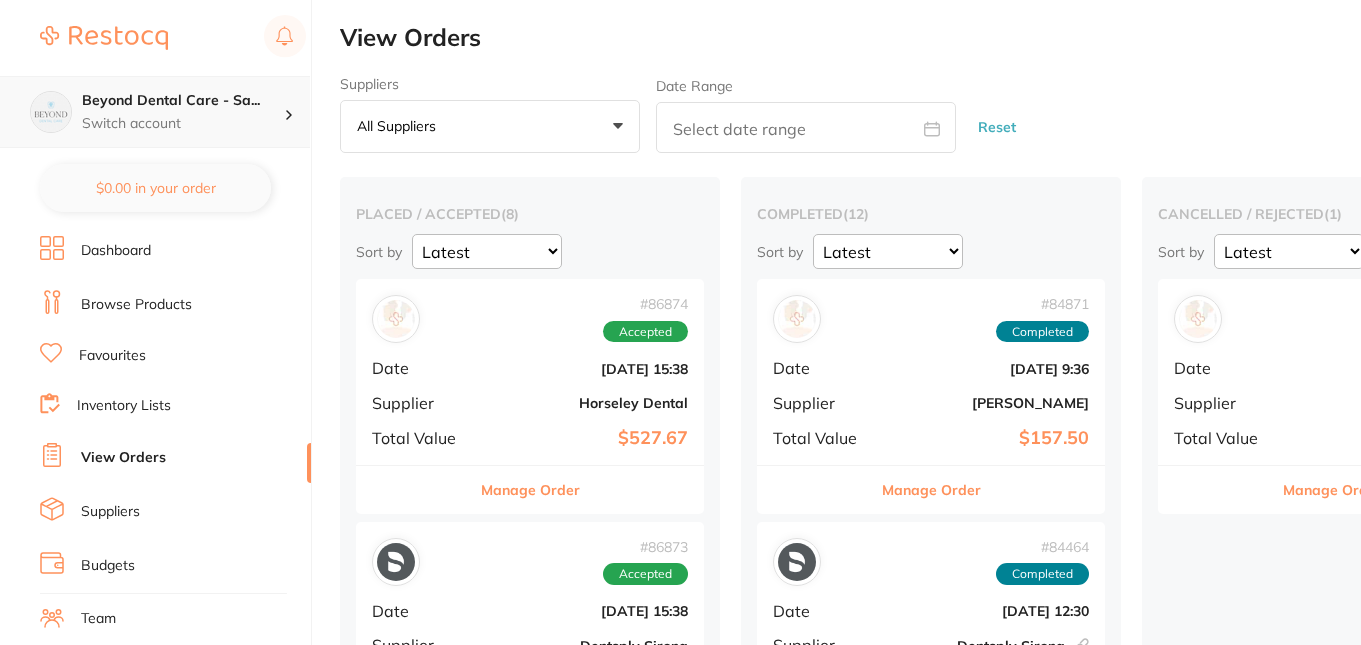 click on "Beyond Dental Care - Sa..." at bounding box center [183, 101] 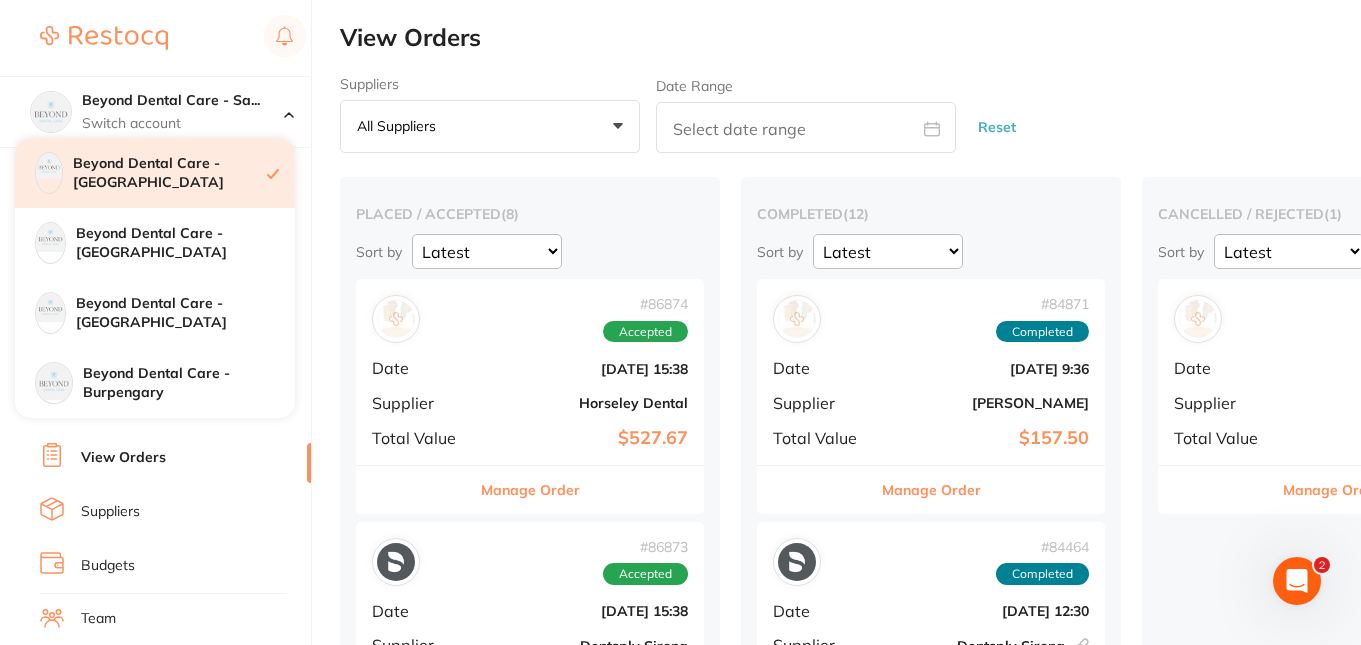 scroll, scrollTop: 0, scrollLeft: 0, axis: both 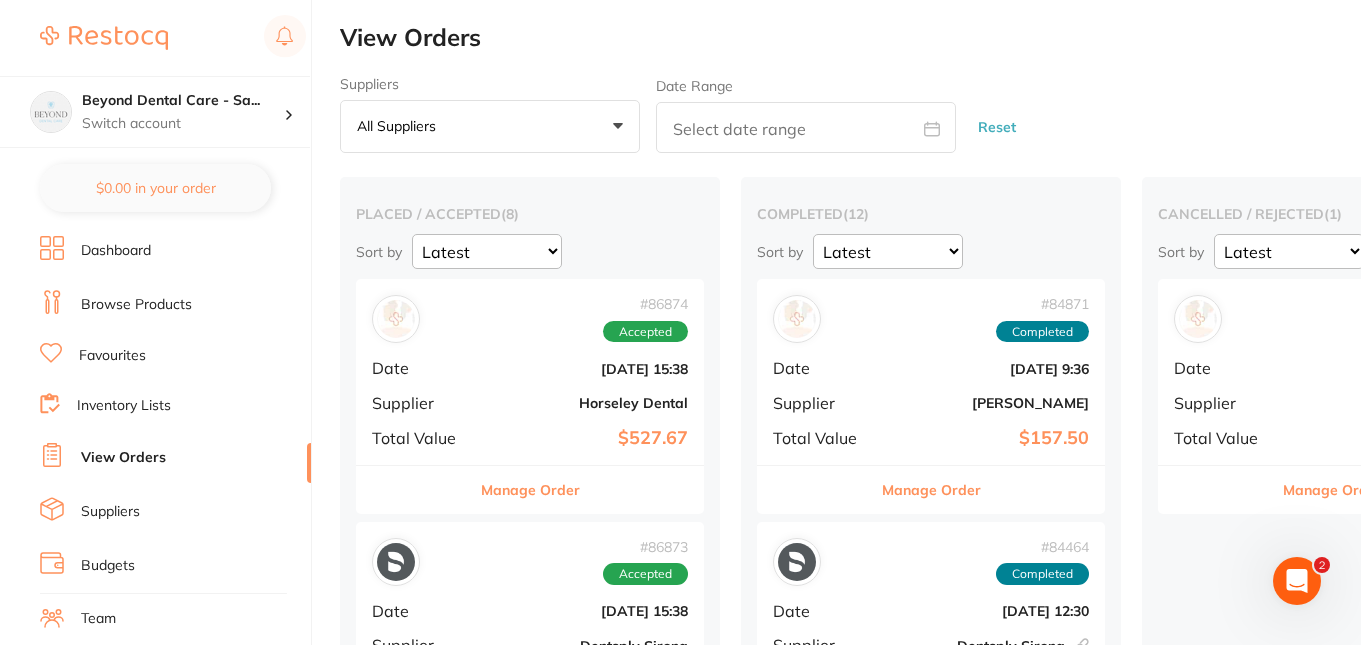 click on "Favourites" at bounding box center (112, 356) 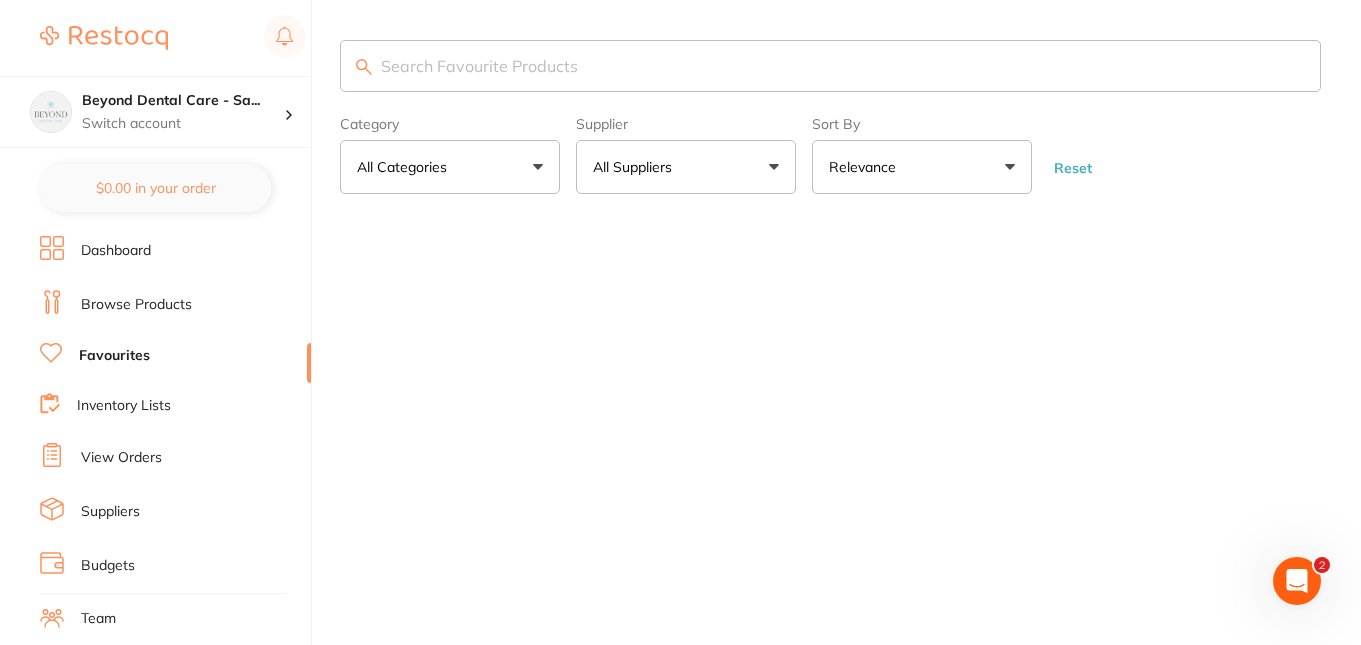 click at bounding box center (830, 66) 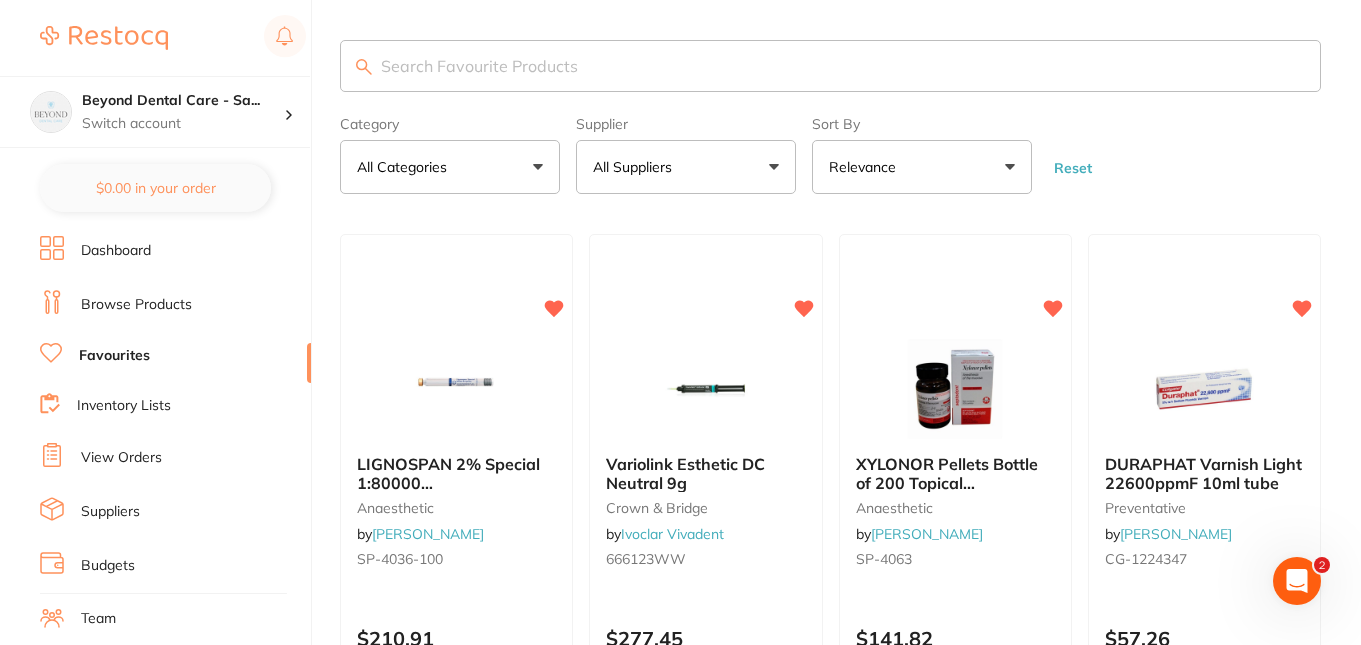 click at bounding box center [830, 66] 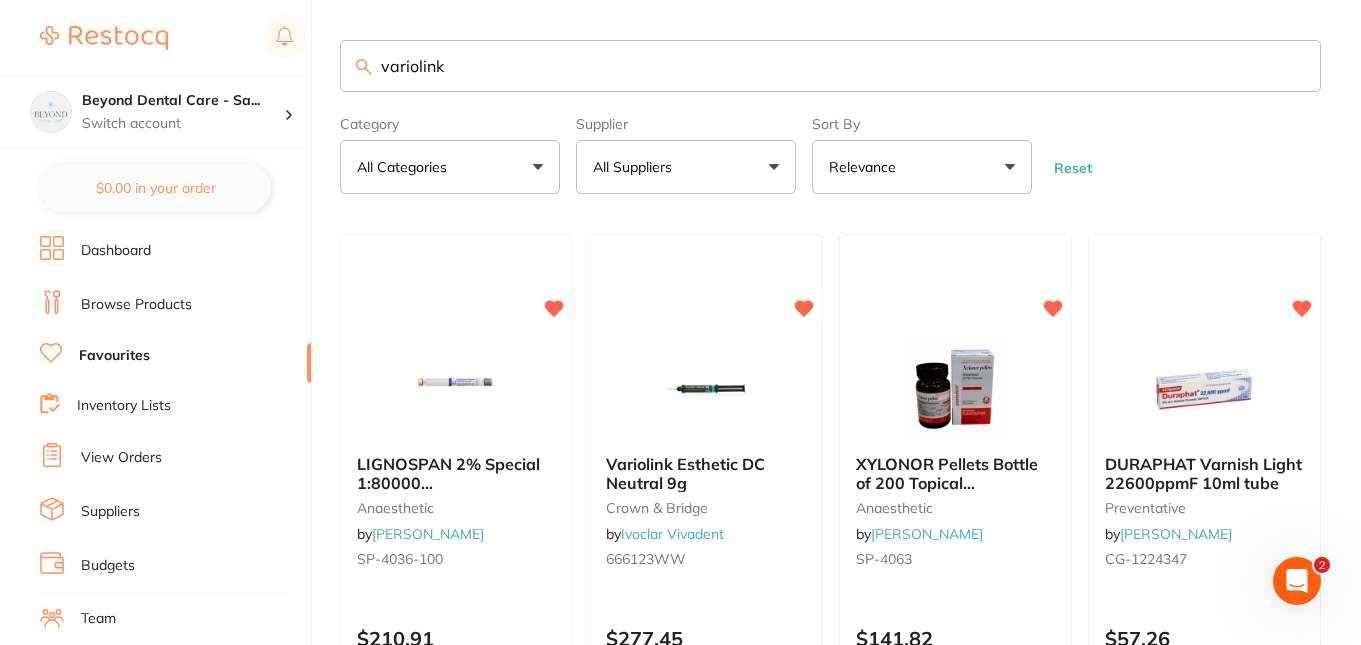 scroll, scrollTop: 0, scrollLeft: 0, axis: both 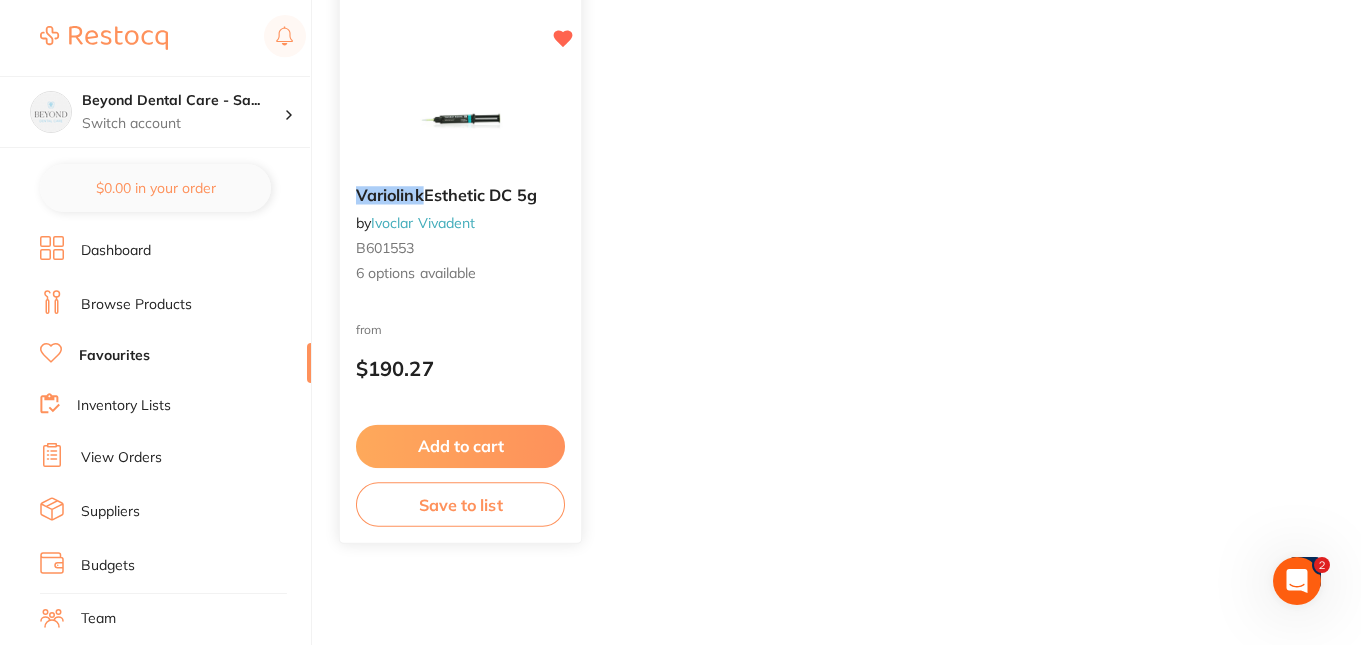 click on "Add to cart" at bounding box center [460, 446] 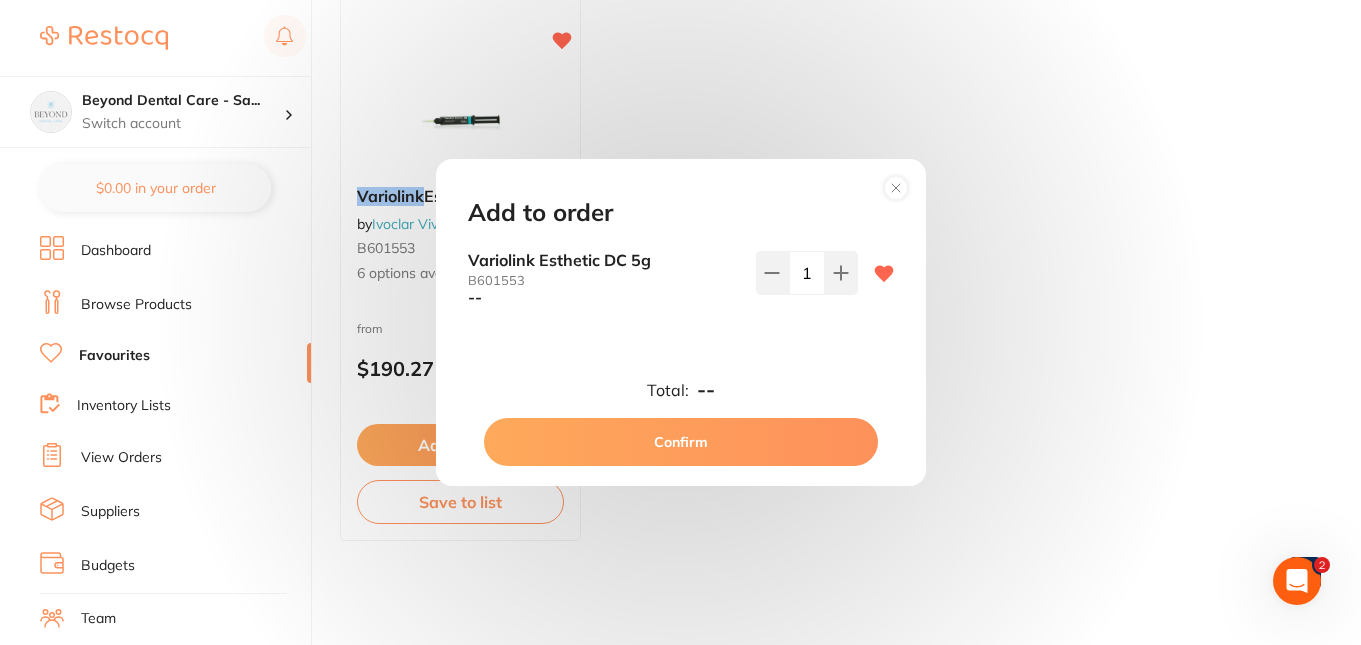 scroll, scrollTop: 0, scrollLeft: 0, axis: both 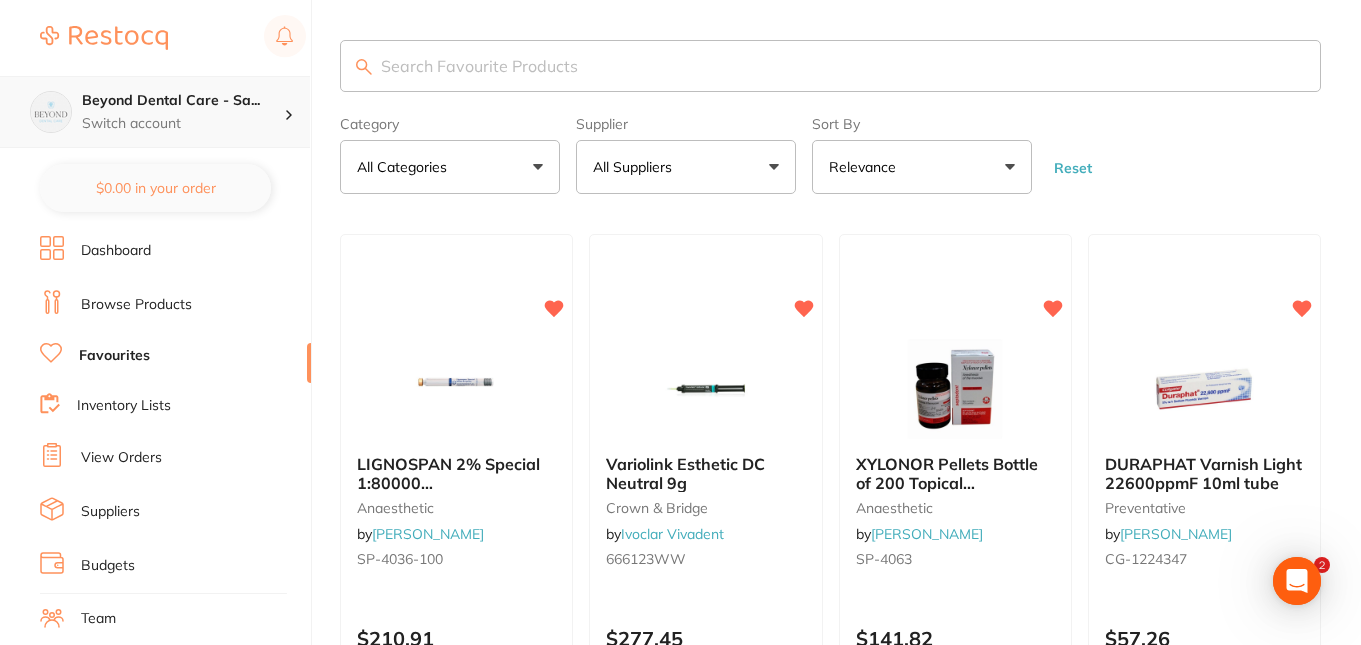 click on "Switch account" at bounding box center (183, 124) 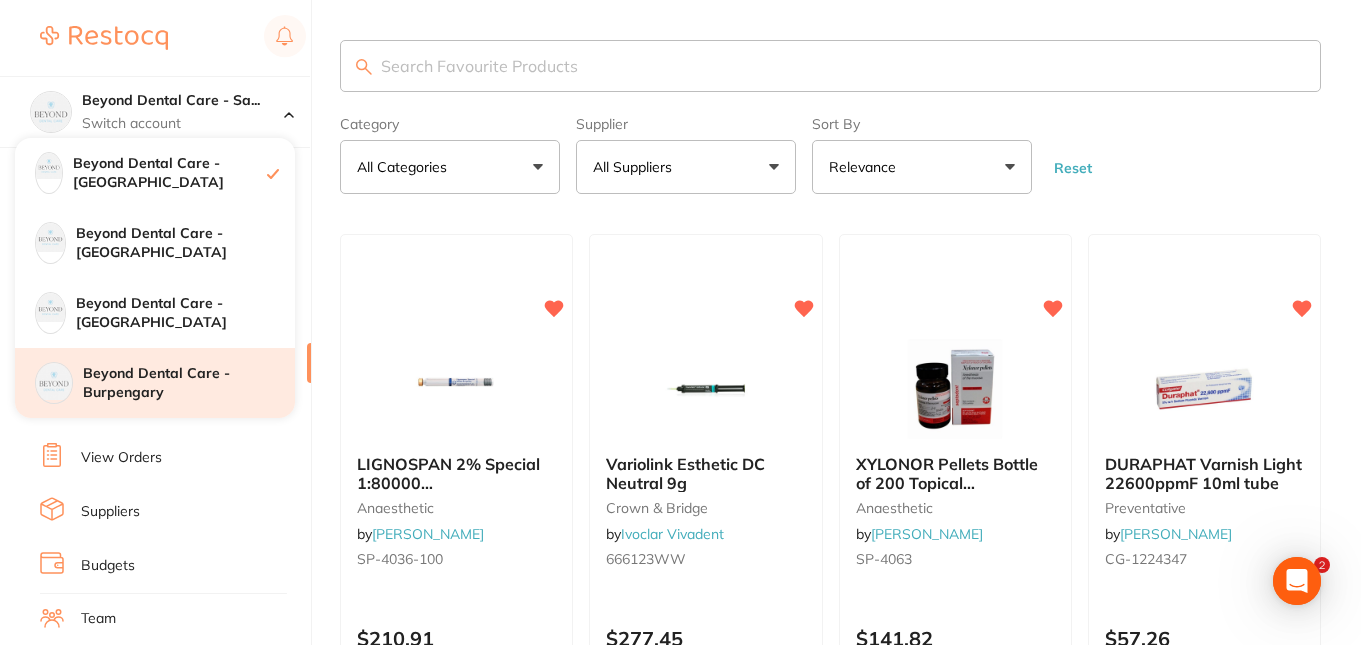 click on "Beyond Dental Care - Burpengary" at bounding box center (189, 383) 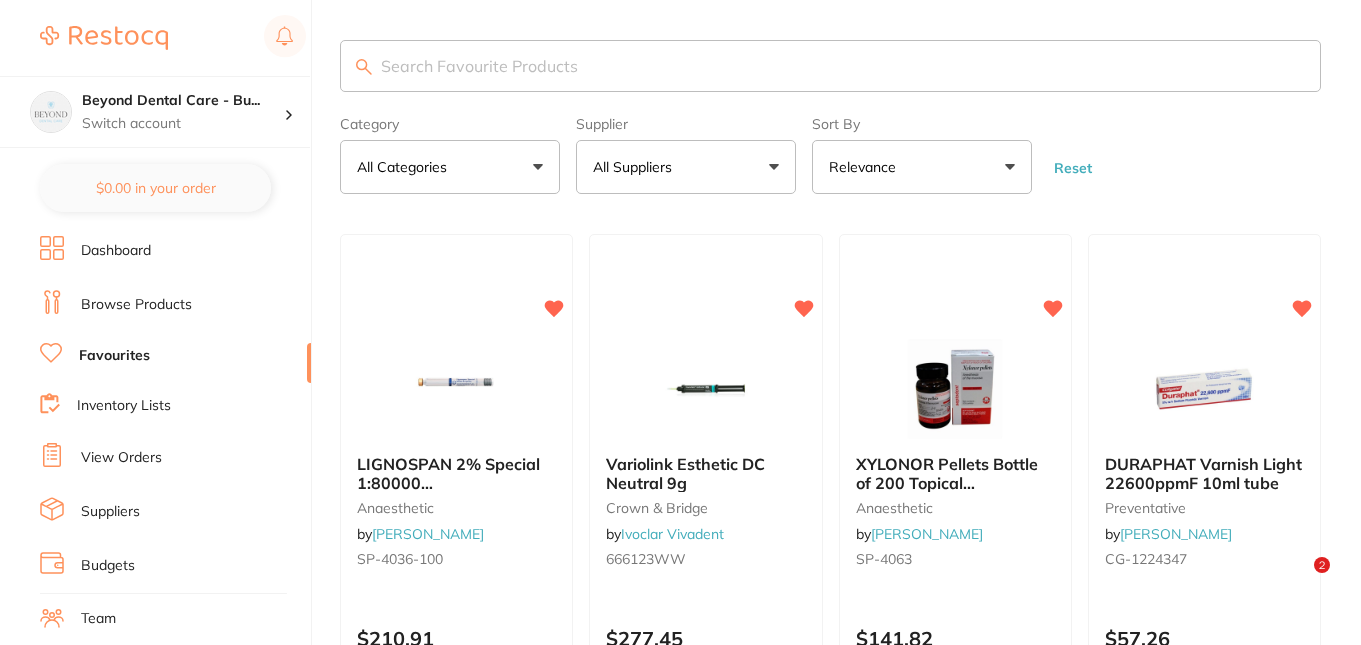 scroll, scrollTop: 0, scrollLeft: 0, axis: both 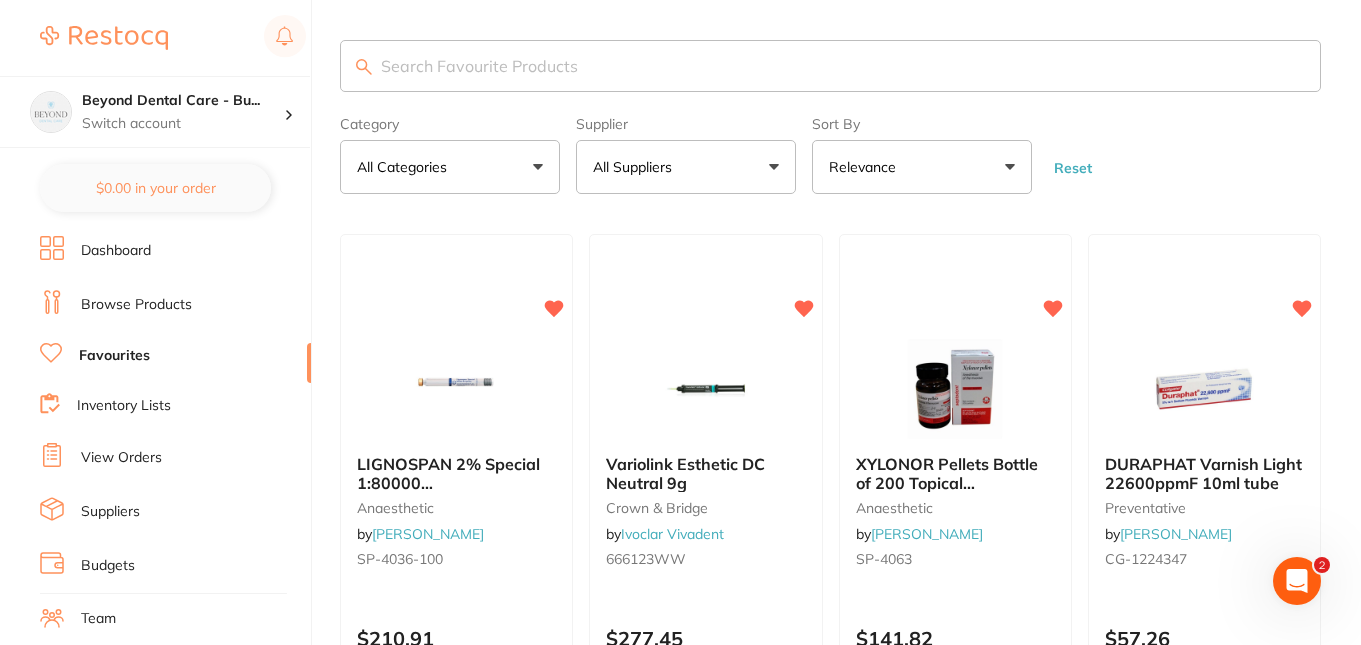 click at bounding box center (830, 66) 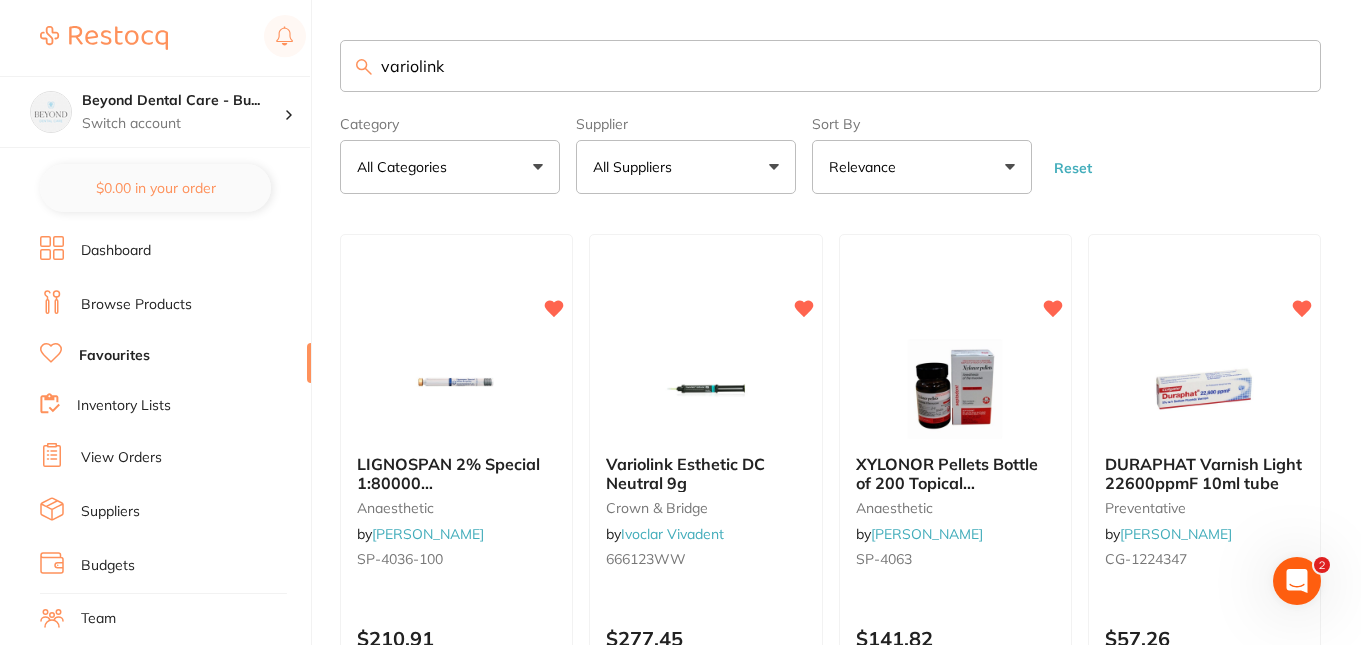 type on "variolink" 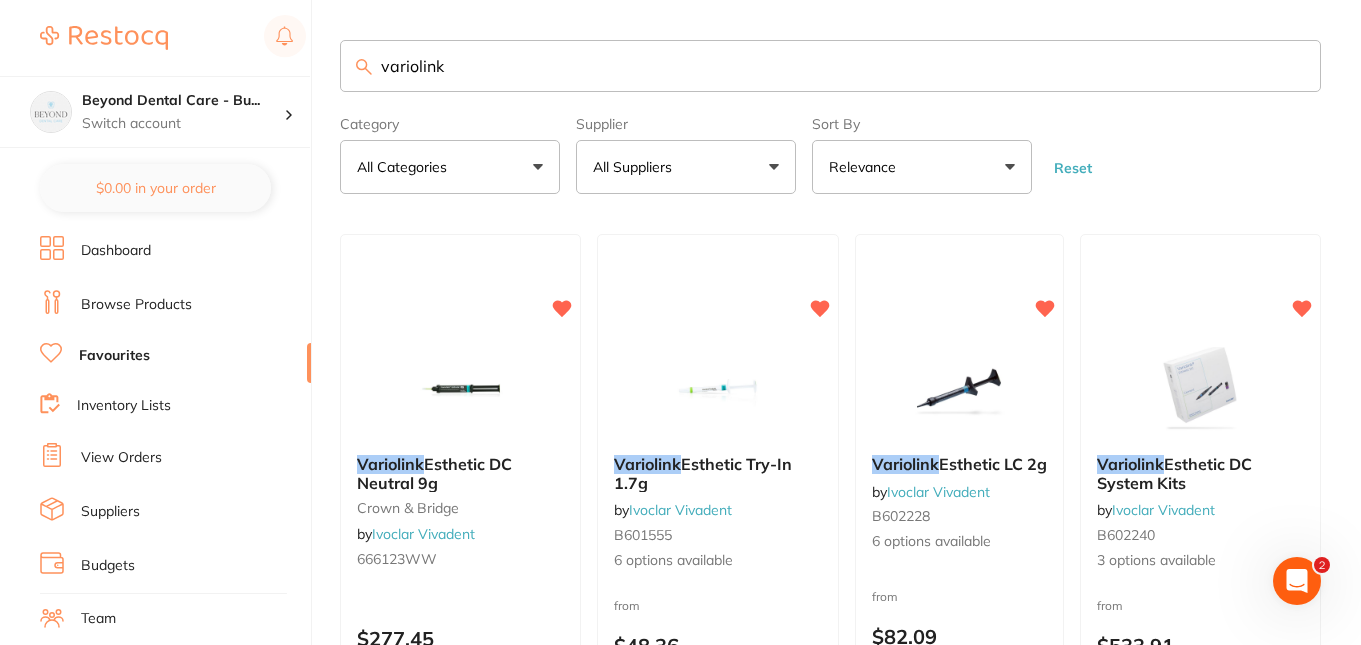 scroll, scrollTop: 0, scrollLeft: 0, axis: both 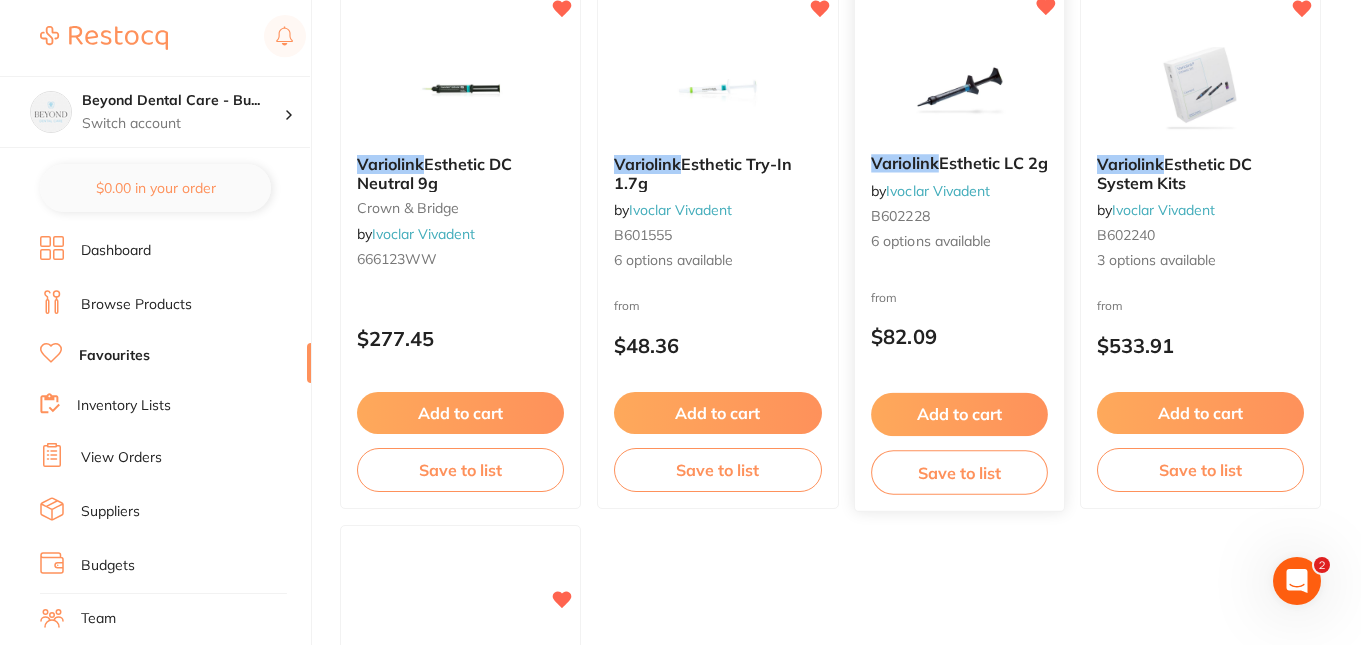 click at bounding box center [959, 88] 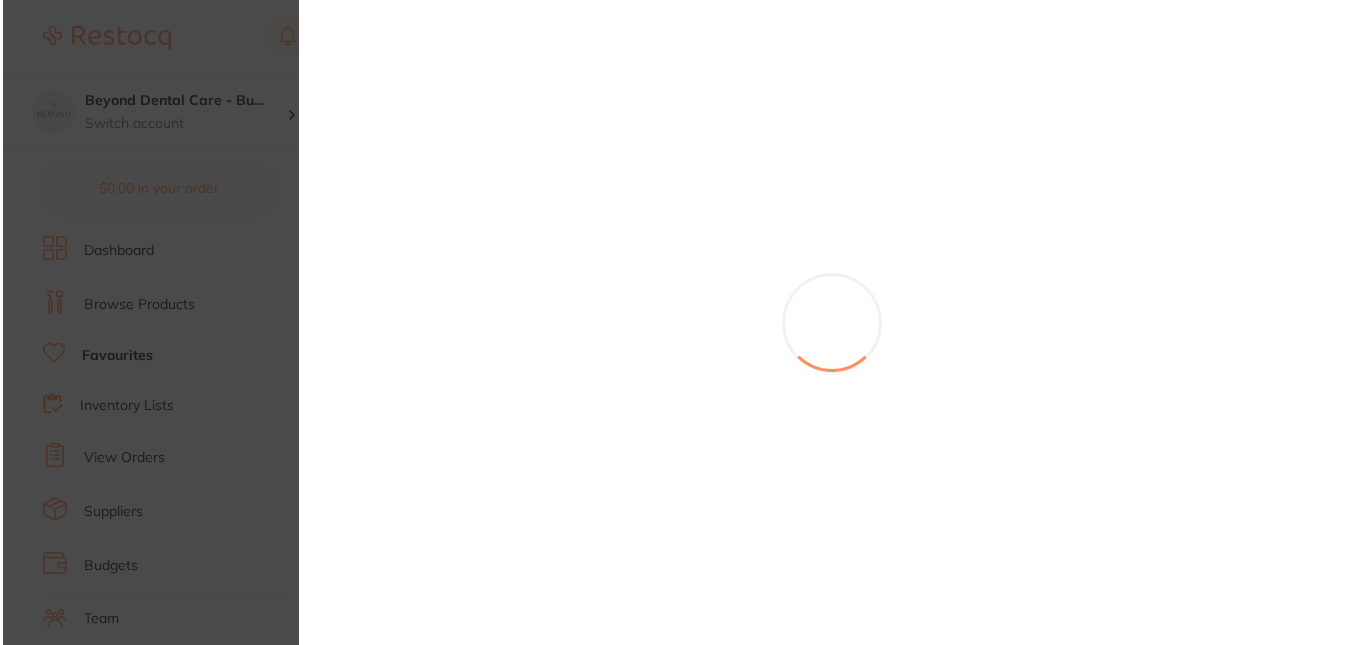 scroll, scrollTop: 0, scrollLeft: 0, axis: both 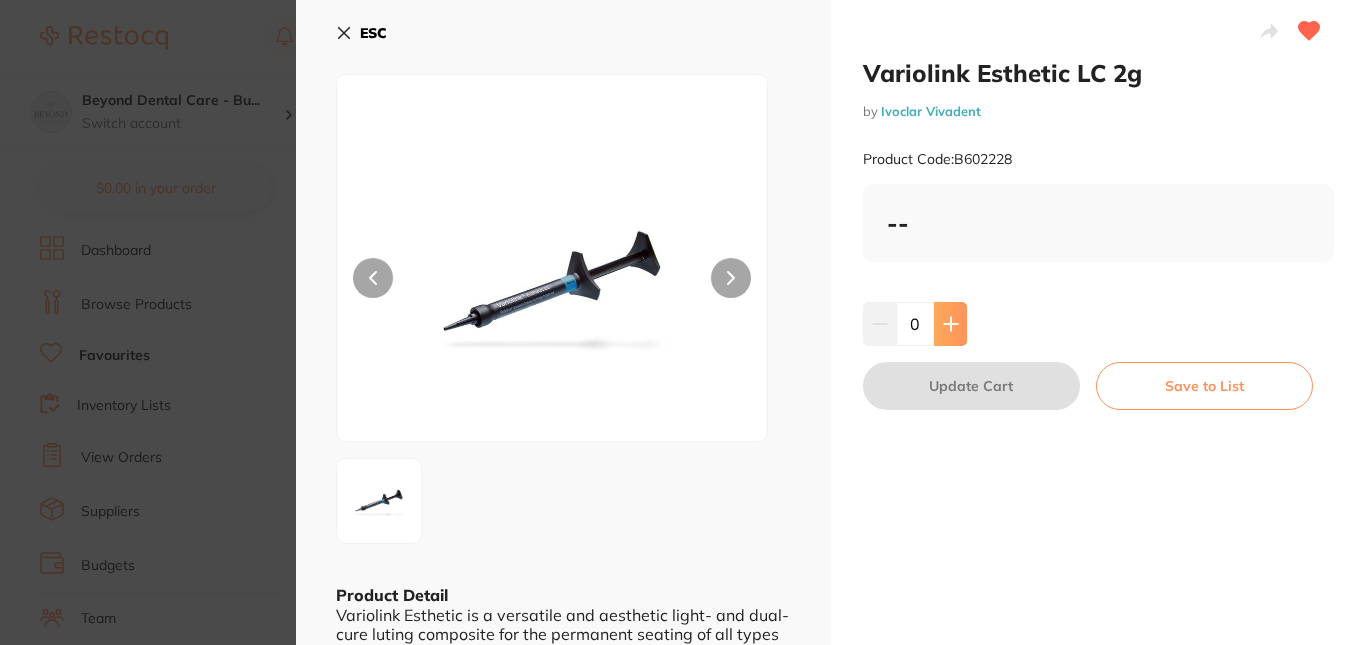 click at bounding box center [950, 324] 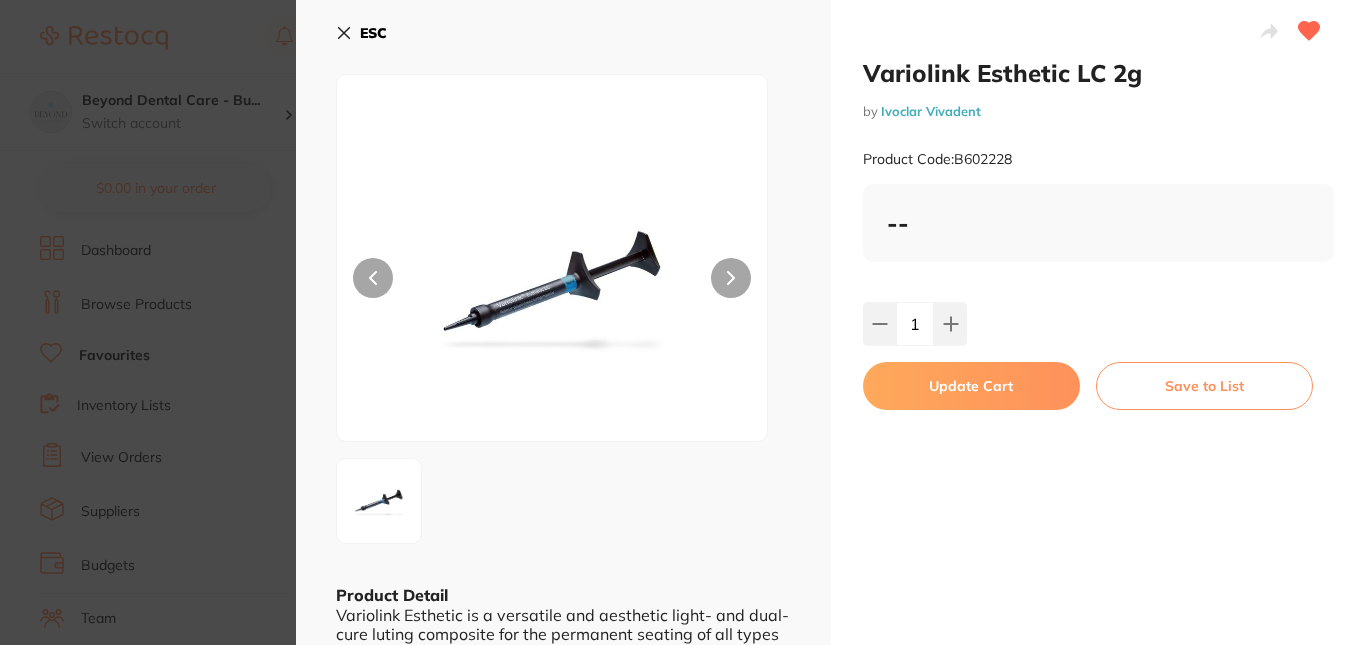 scroll, scrollTop: 0, scrollLeft: 0, axis: both 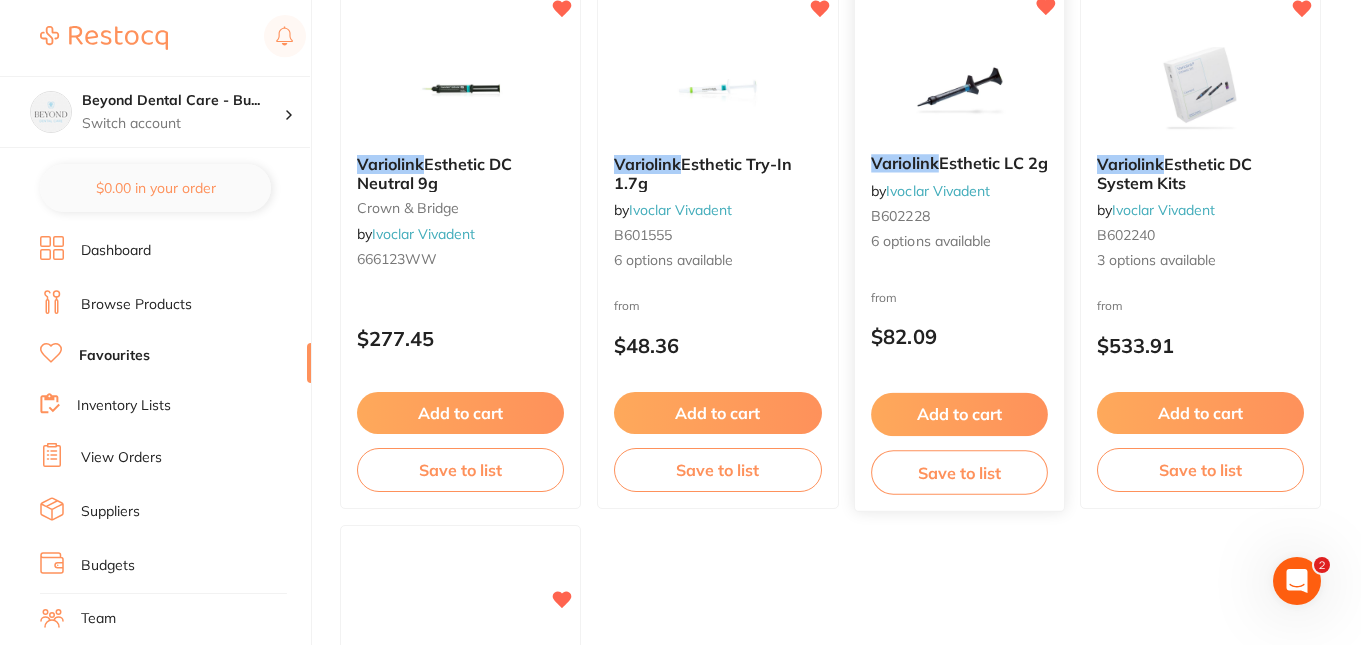 click on "Variolink  Esthetic LC 2g   by  Ivoclar Vivadent B602228   6 options available" at bounding box center [959, 204] 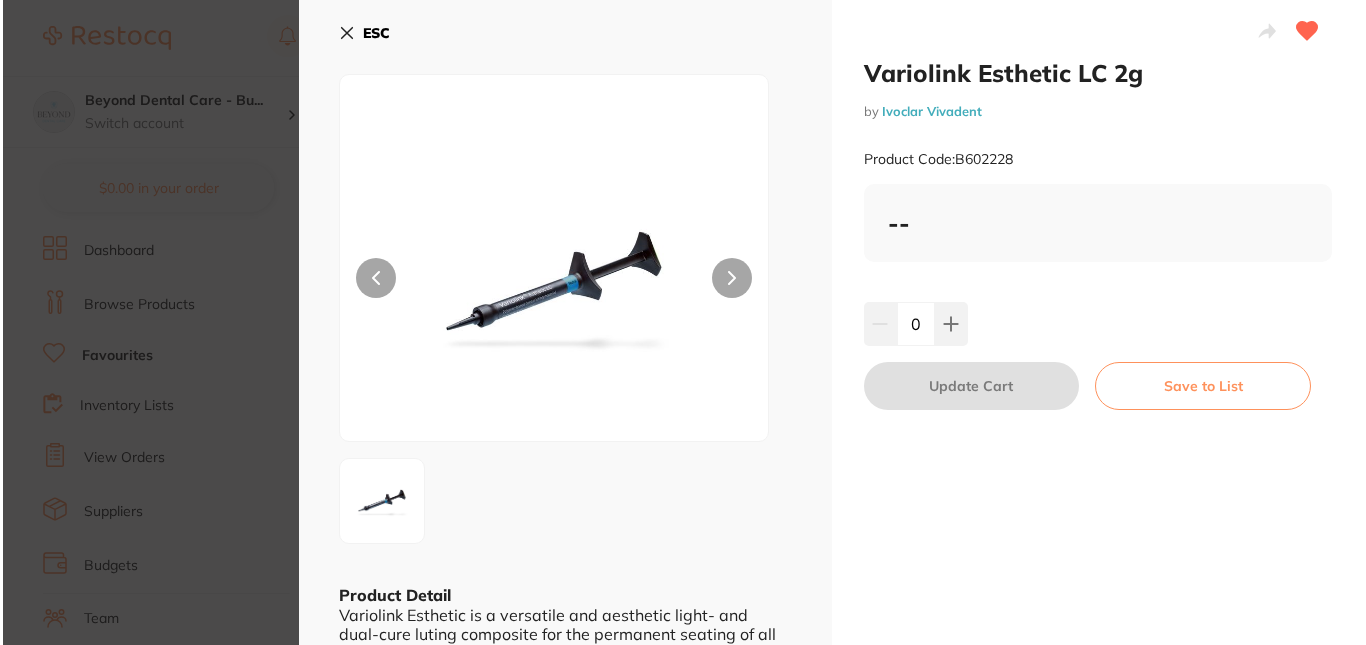 scroll, scrollTop: 0, scrollLeft: 0, axis: both 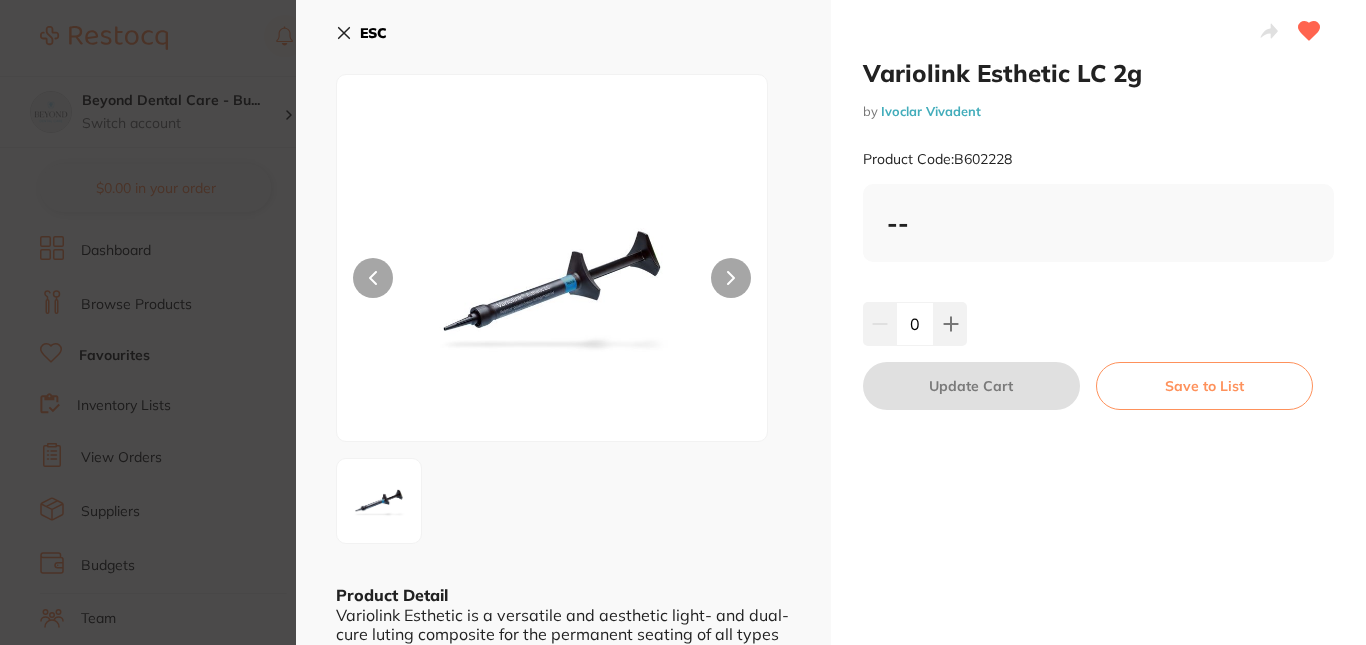 click on "ESC" at bounding box center (361, 33) 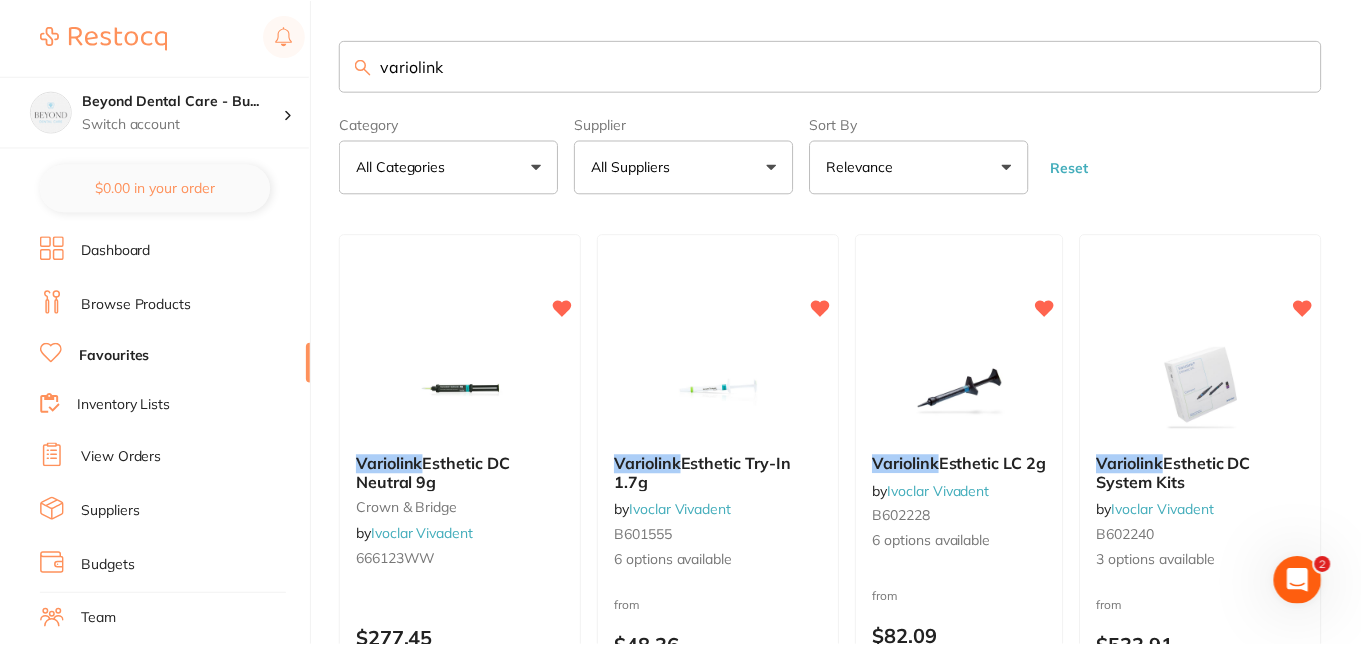 scroll, scrollTop: 300, scrollLeft: 0, axis: vertical 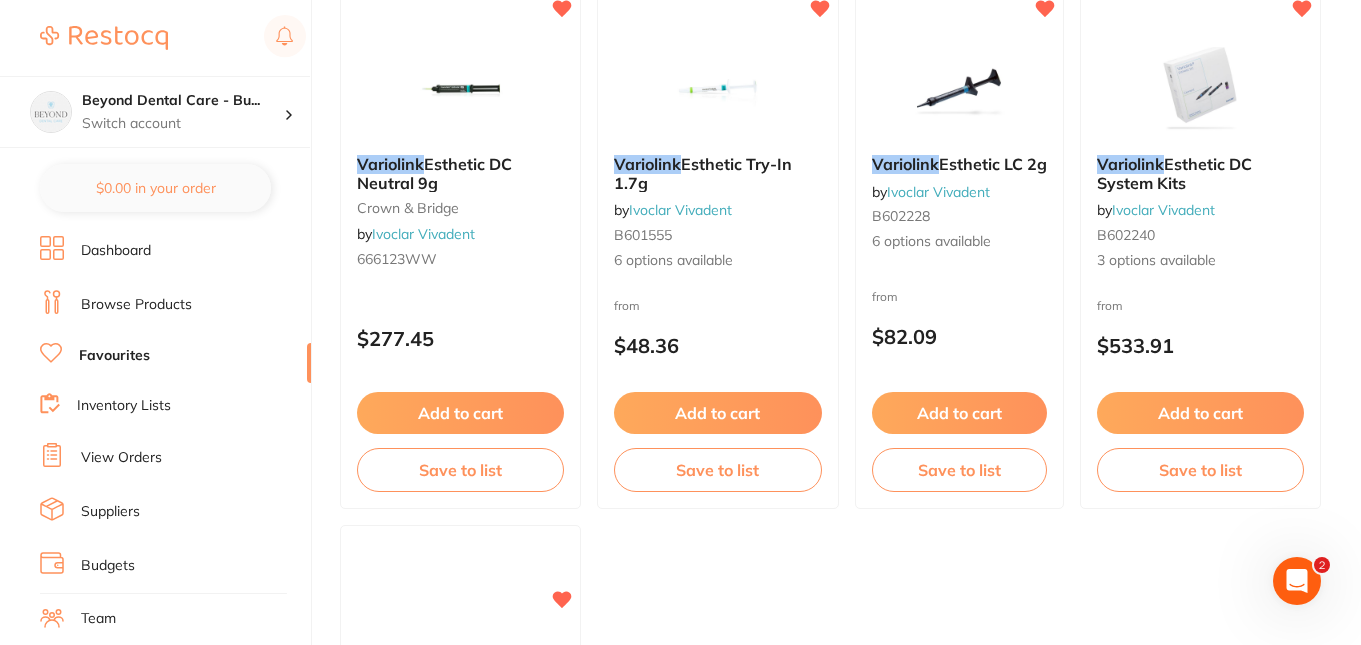 click on "$533.91" at bounding box center (1200, 345) 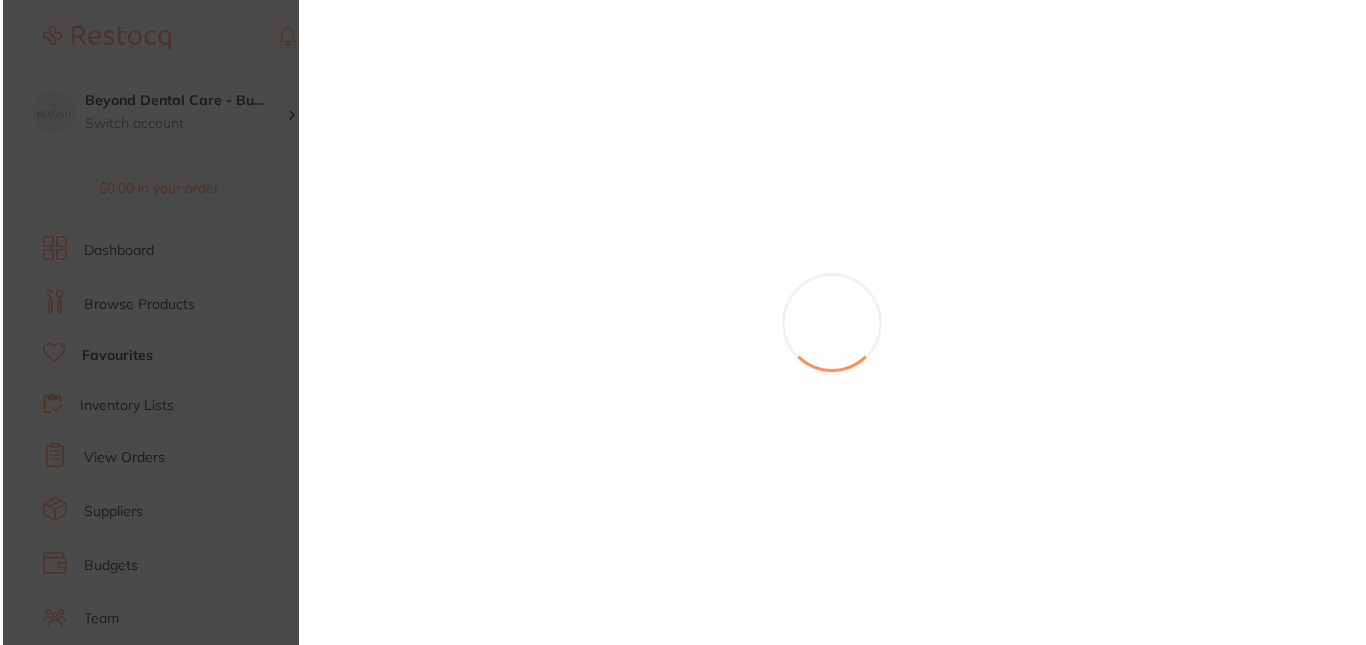 scroll, scrollTop: 0, scrollLeft: 0, axis: both 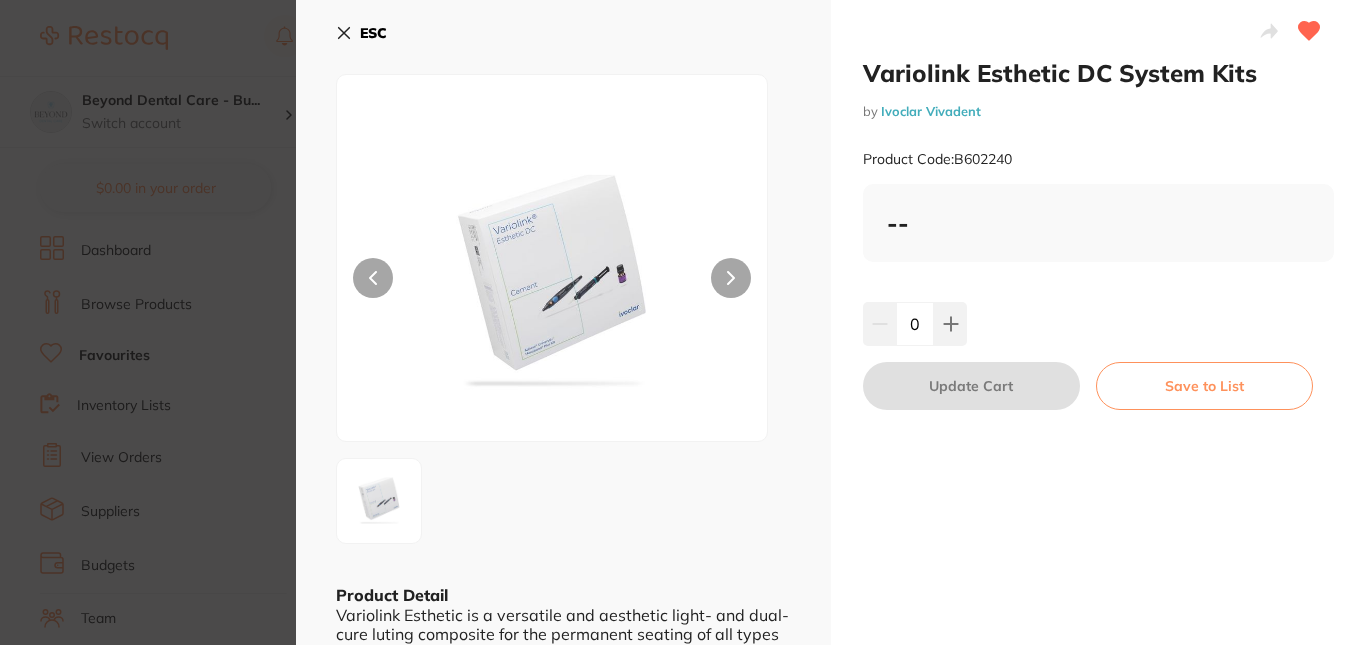 click 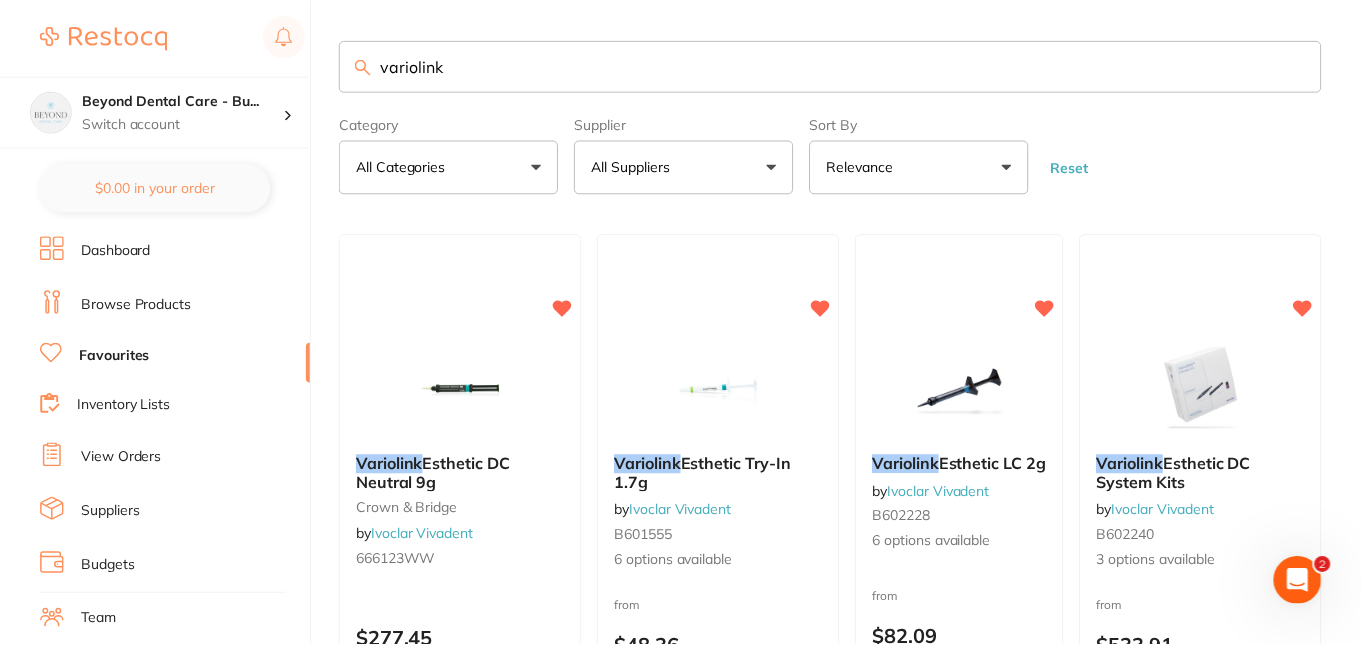 scroll, scrollTop: 300, scrollLeft: 0, axis: vertical 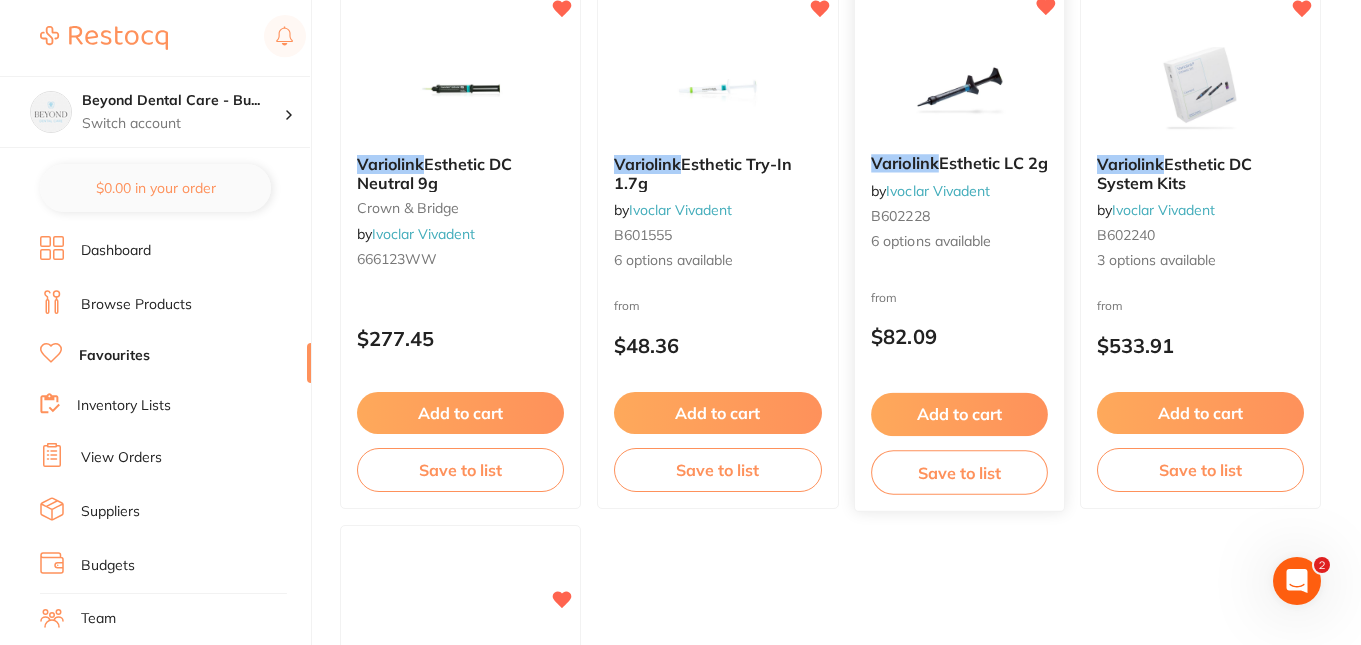 click on "Variolink  Esthetic LC 2g   by  Ivoclar Vivadent B602228   6 options available" at bounding box center [959, 204] 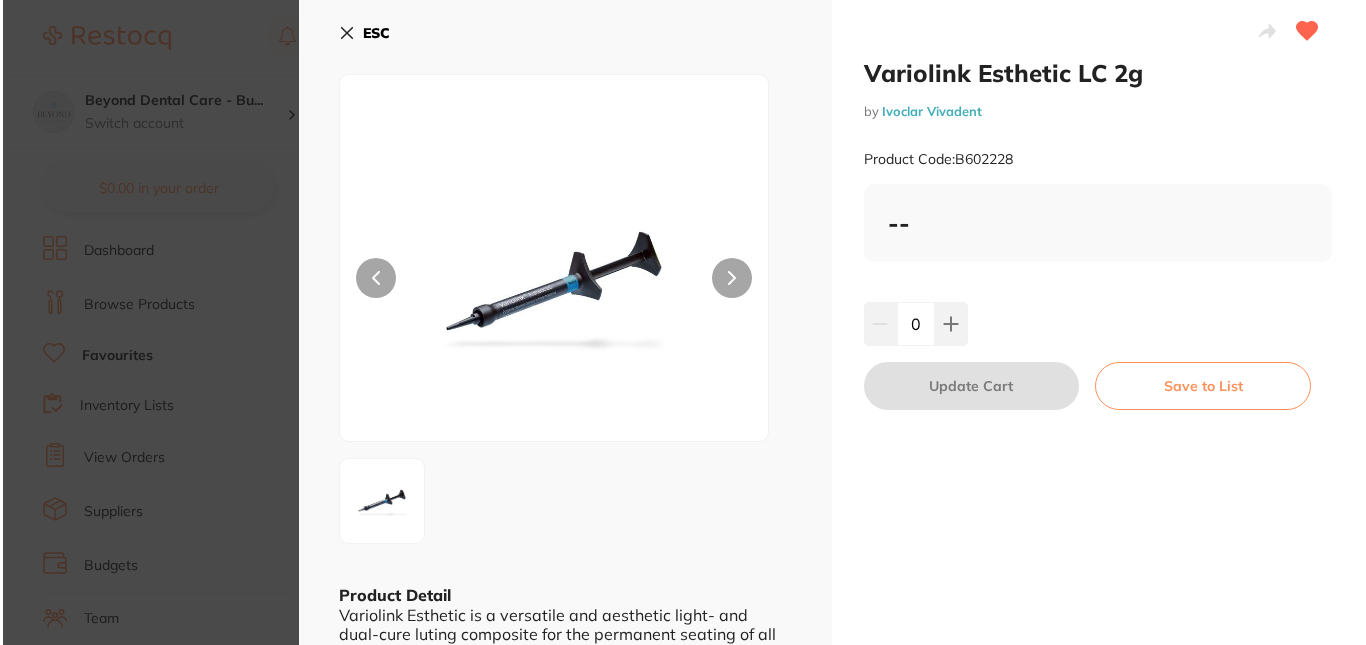 scroll, scrollTop: 0, scrollLeft: 0, axis: both 